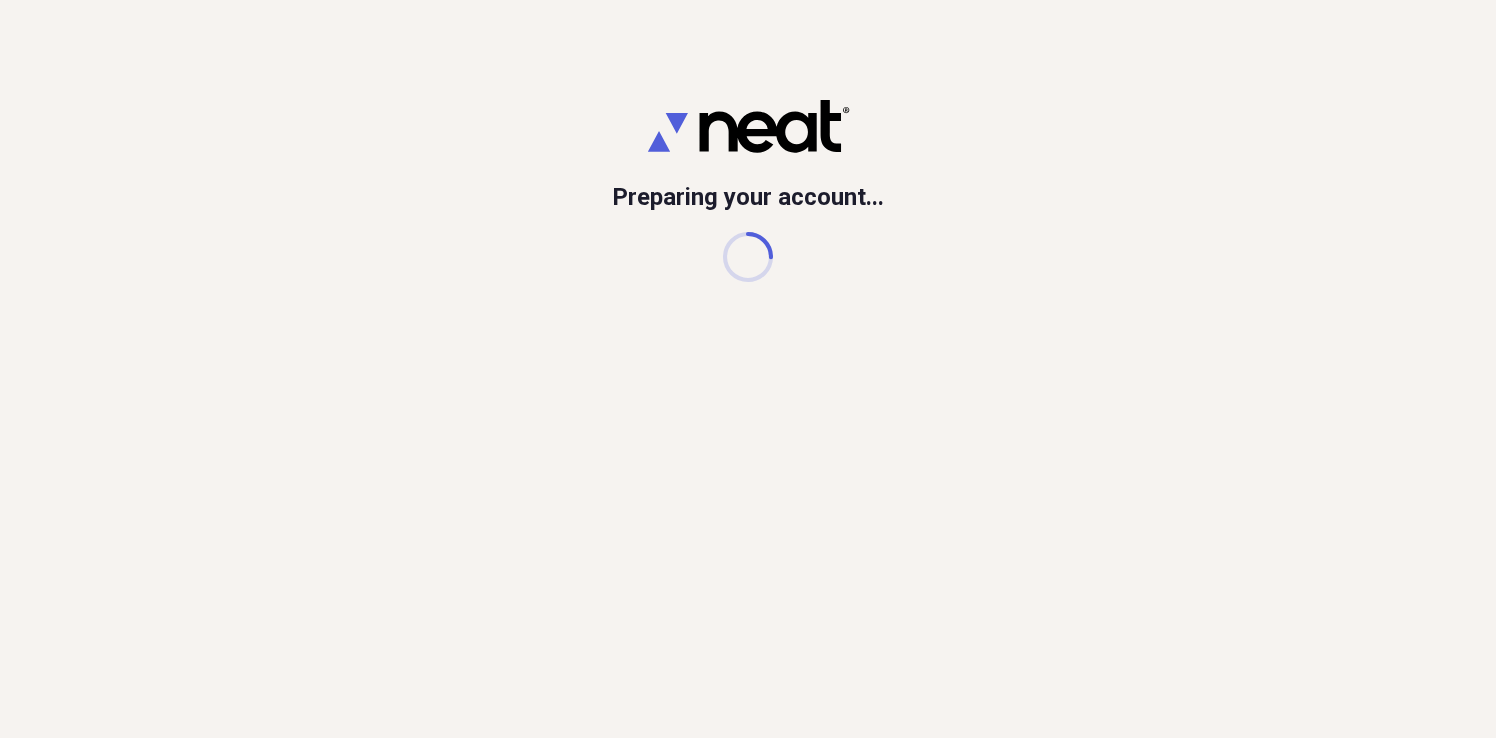 scroll, scrollTop: 0, scrollLeft: 0, axis: both 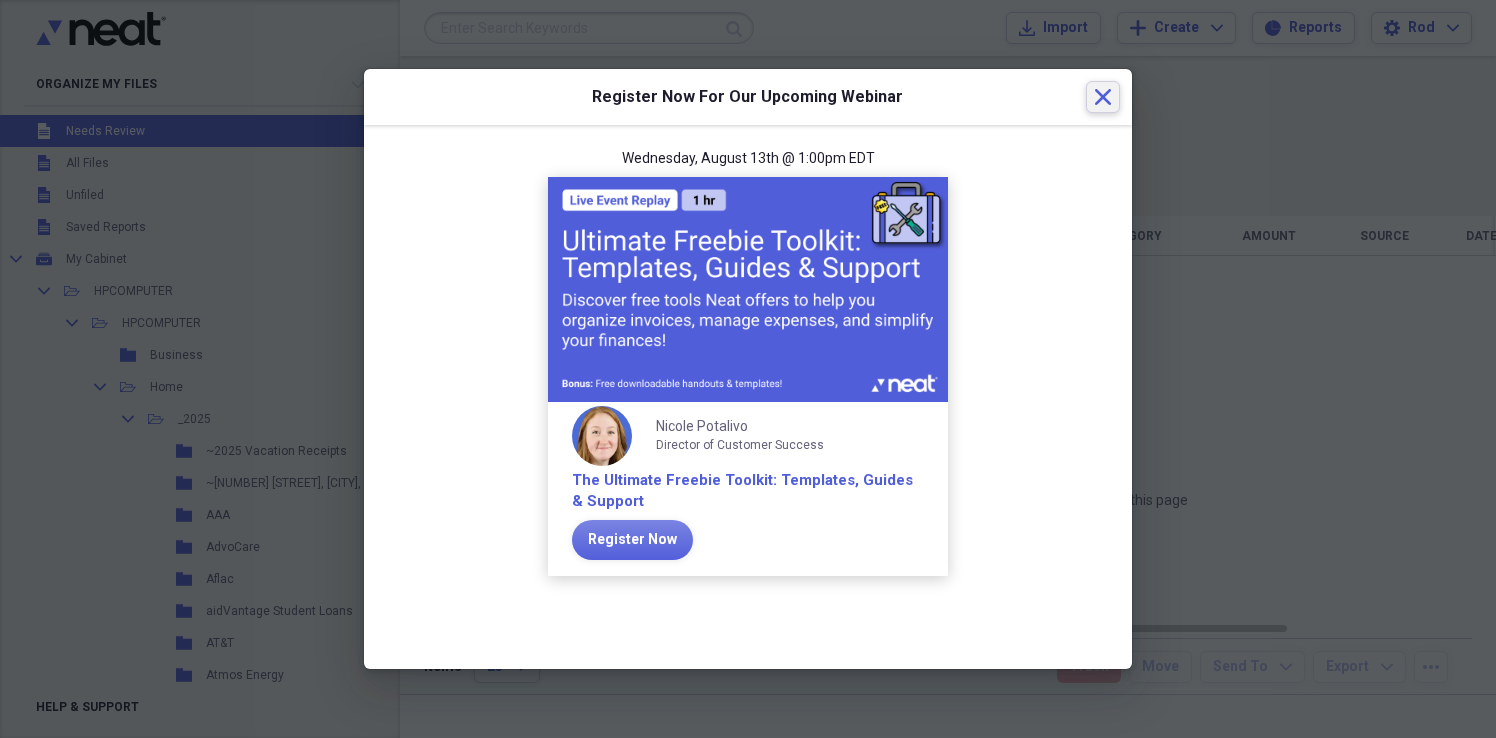 click on "Close" at bounding box center [1103, 97] 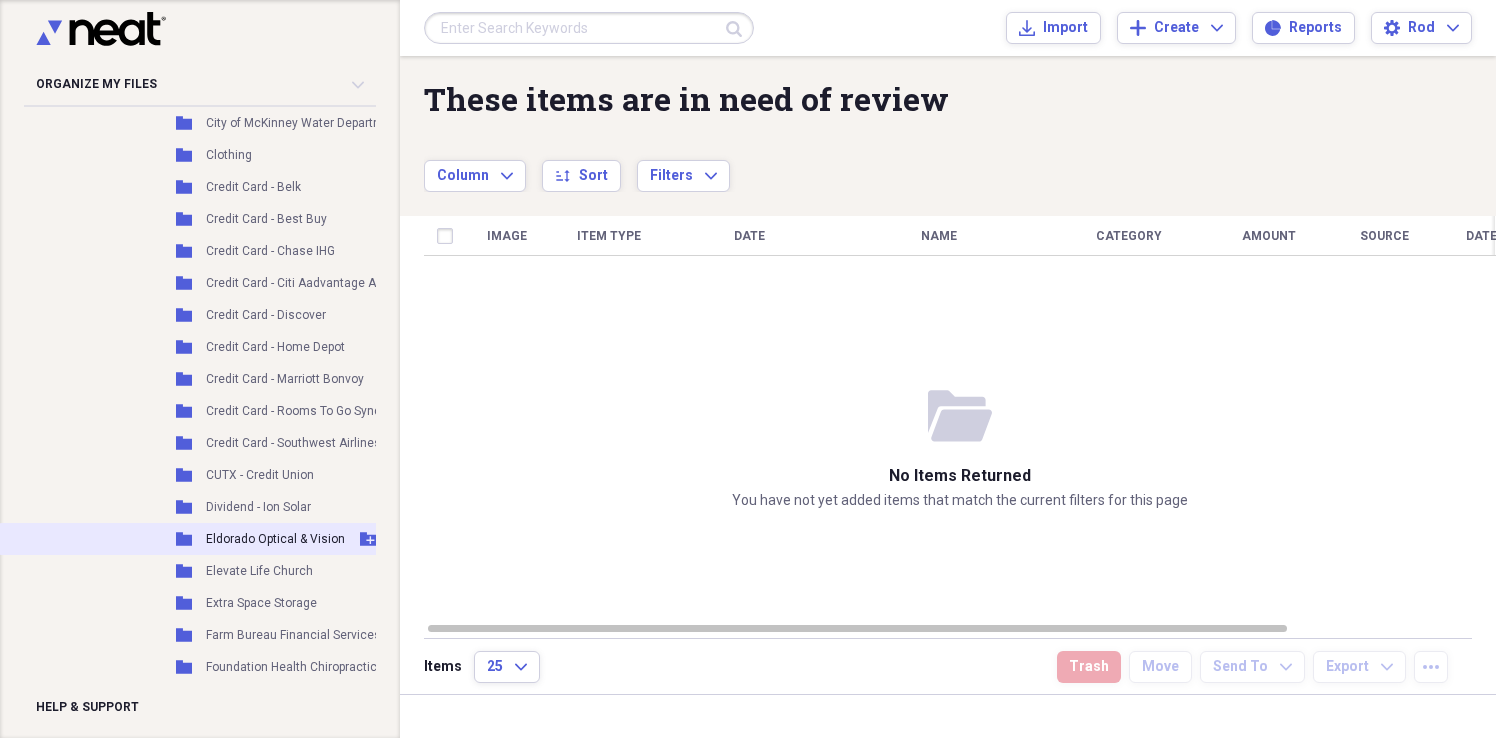 scroll, scrollTop: 684, scrollLeft: 0, axis: vertical 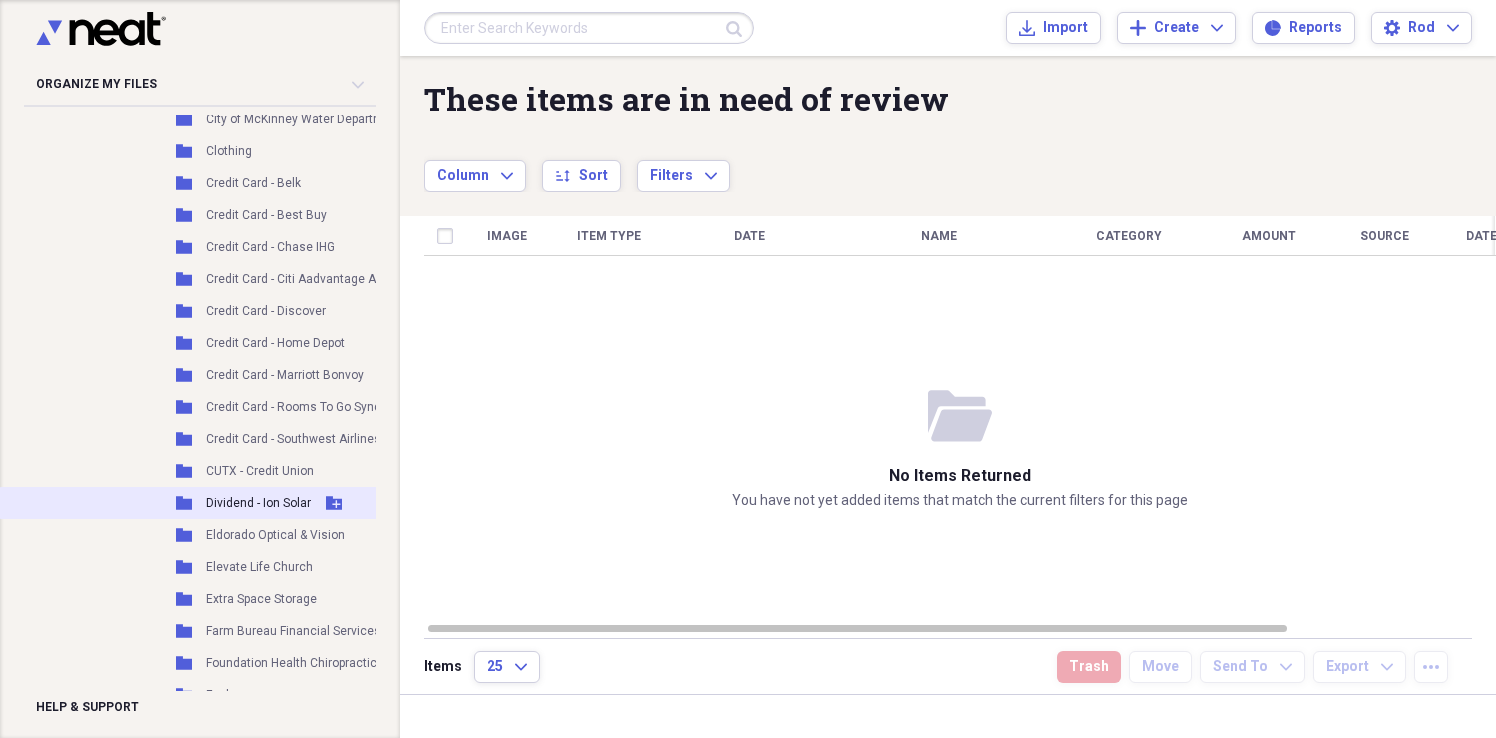 click on "Dividend - Ion Solar" at bounding box center [258, 503] 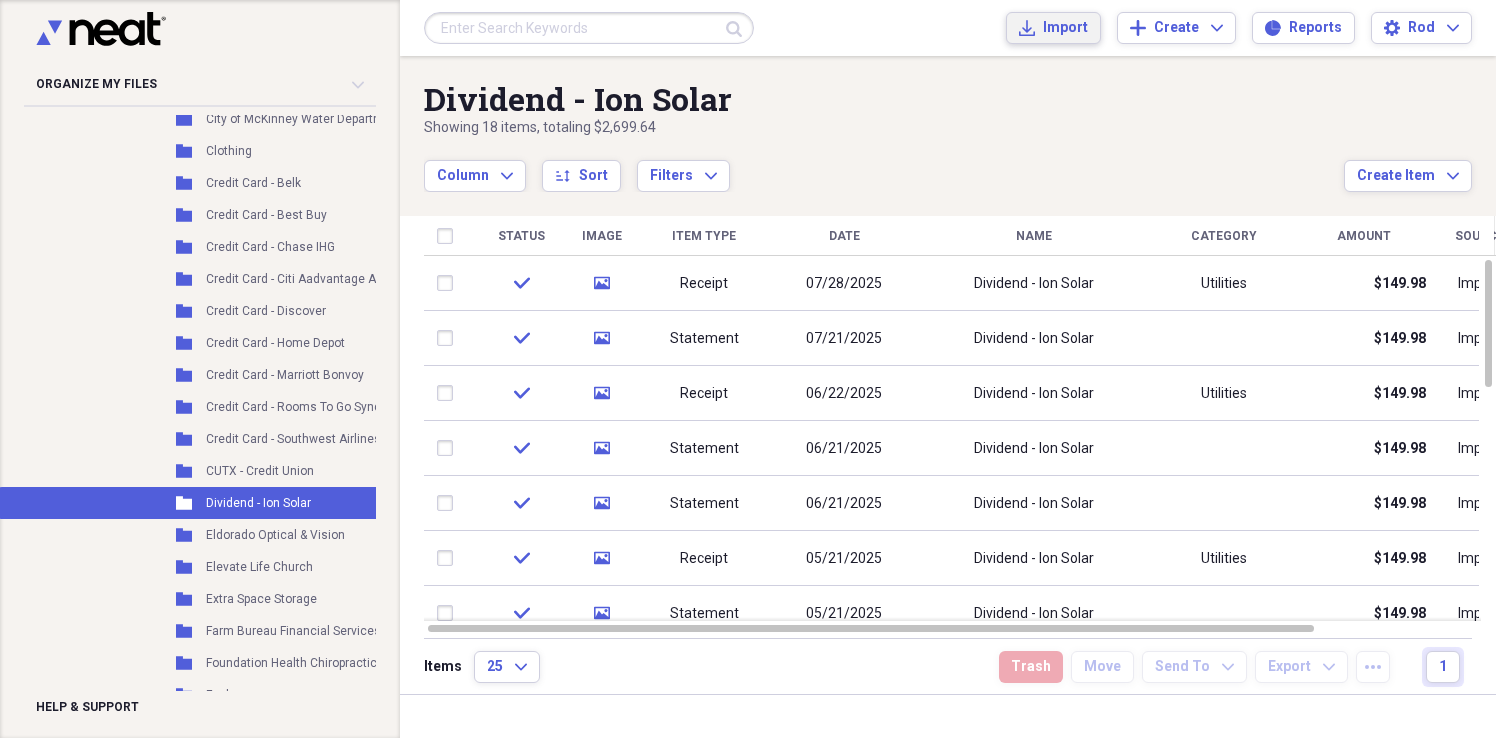 click on "Import" at bounding box center [1065, 28] 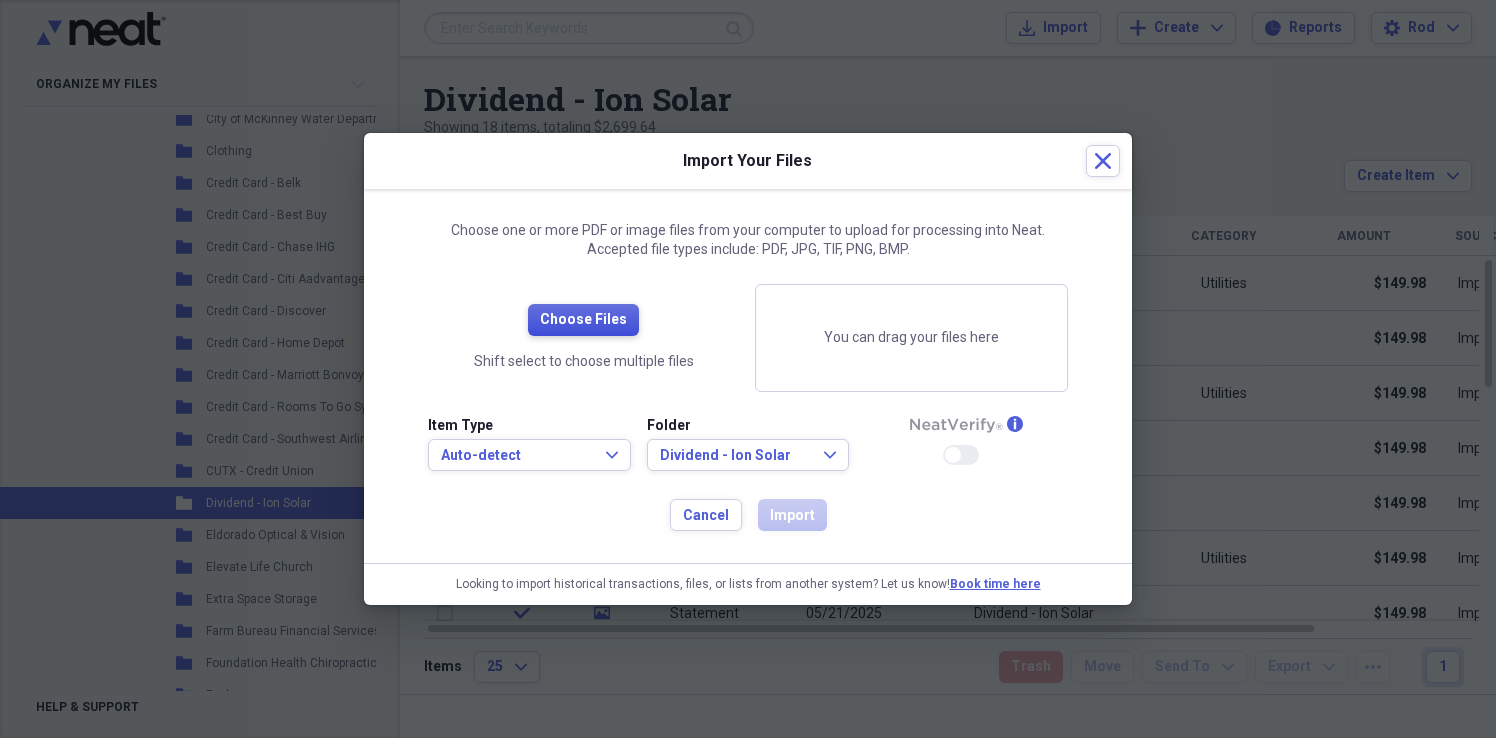click on "Choose Files" at bounding box center (583, 320) 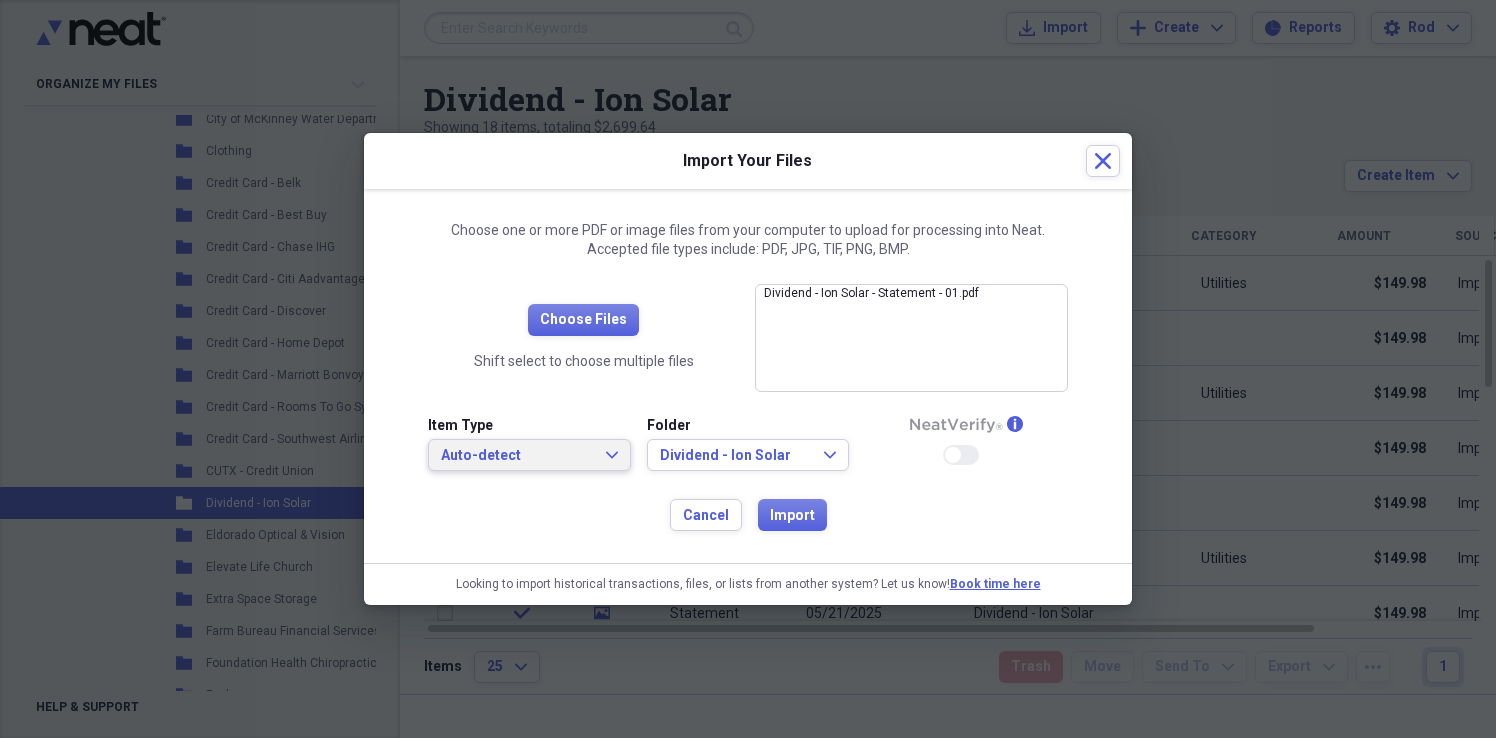 click on "Auto-detect" at bounding box center (517, 456) 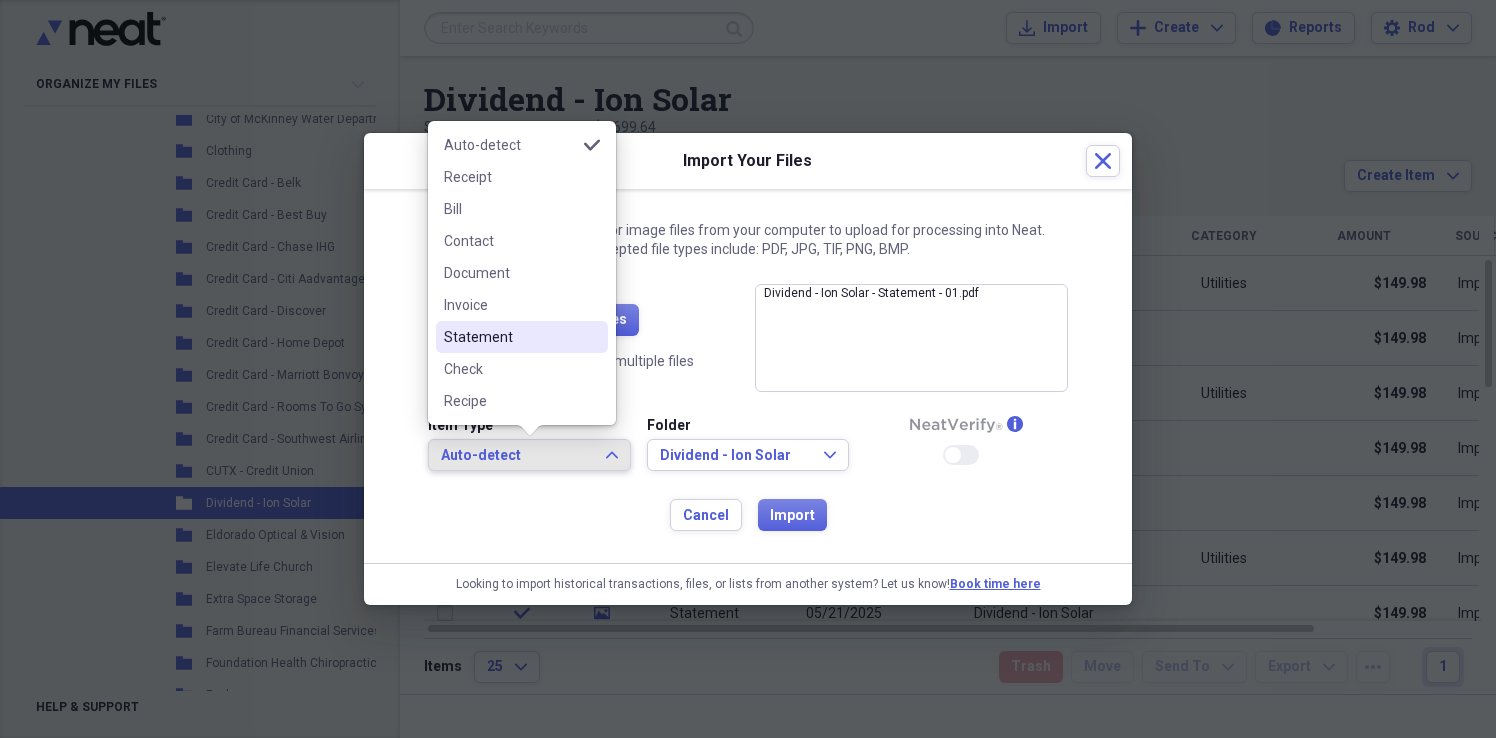 click on "Statement" at bounding box center (522, 337) 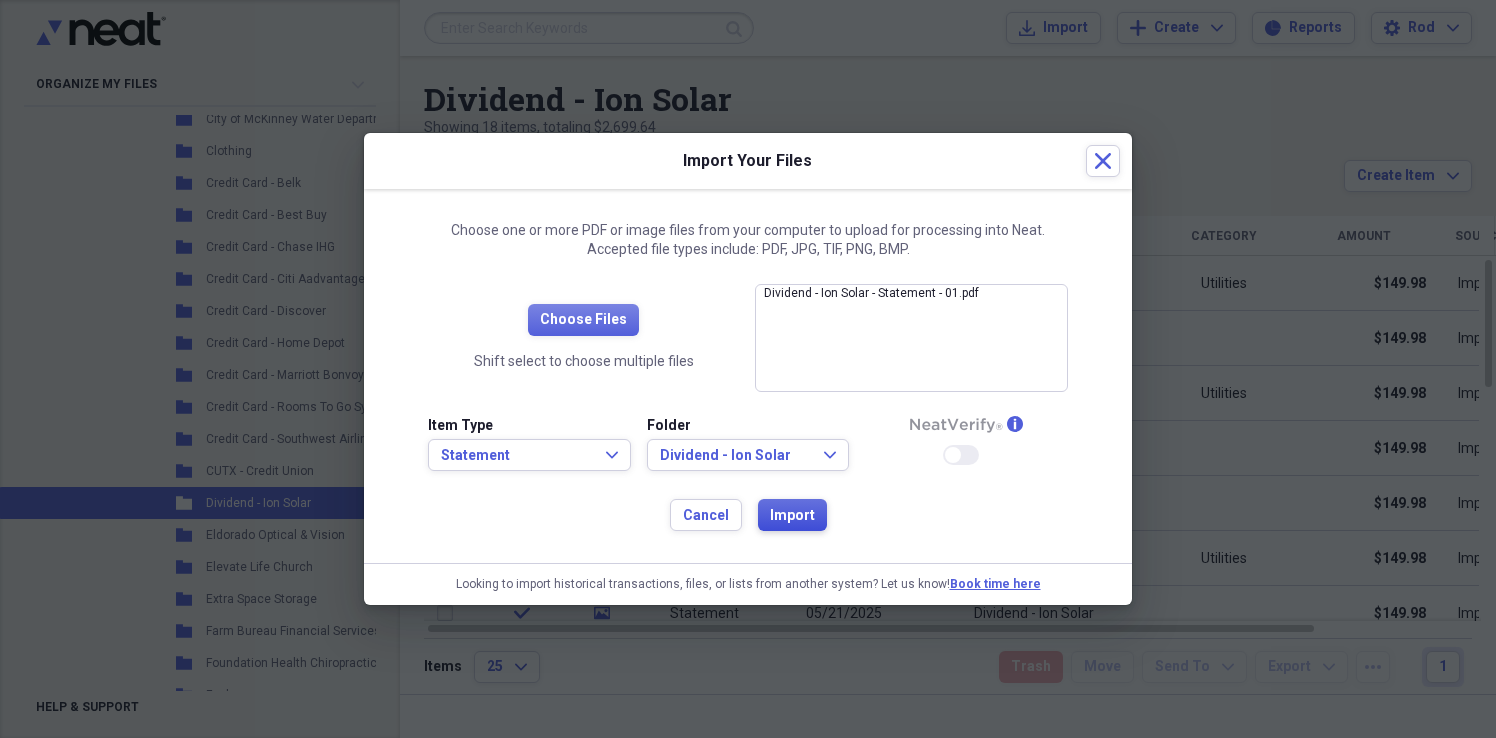 click on "Import" at bounding box center (792, 516) 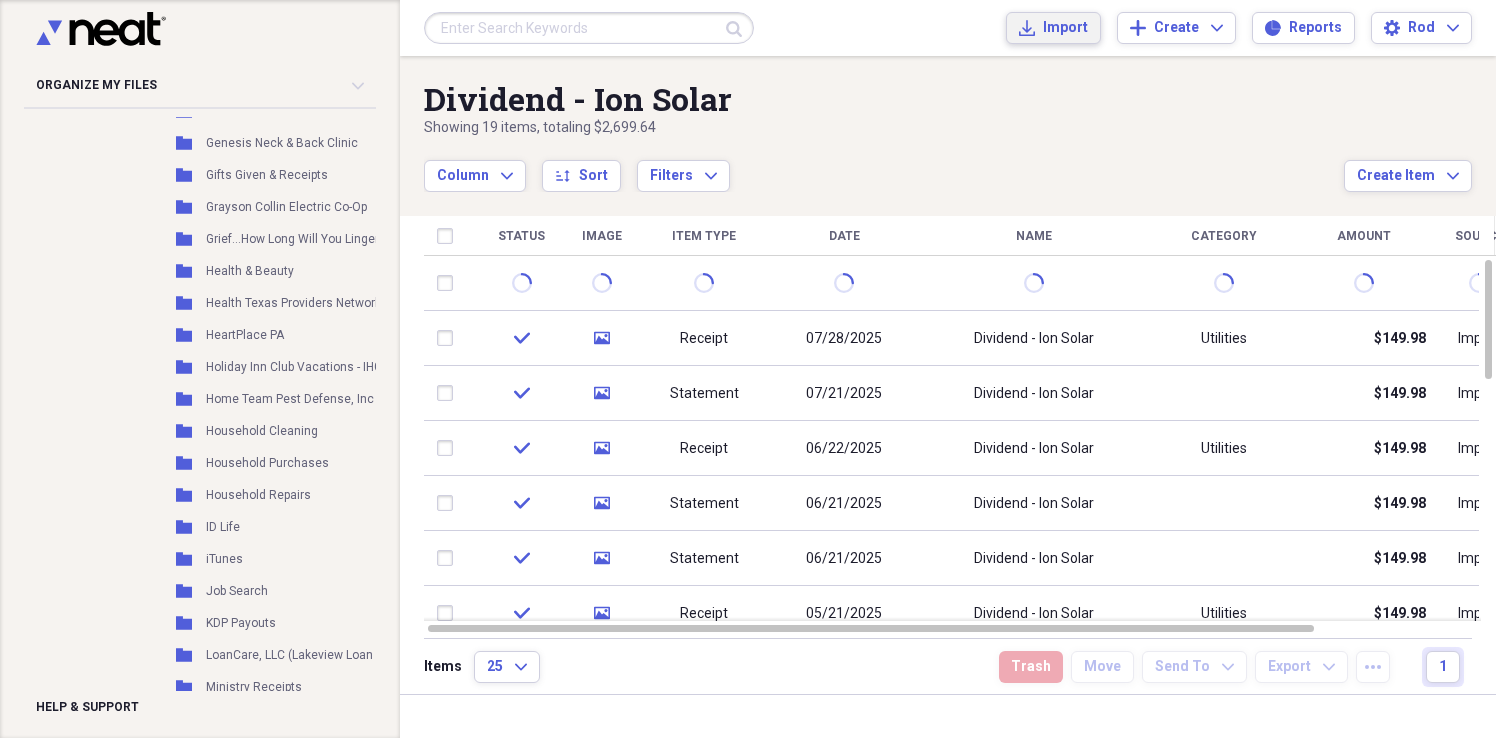 scroll, scrollTop: 1318, scrollLeft: 0, axis: vertical 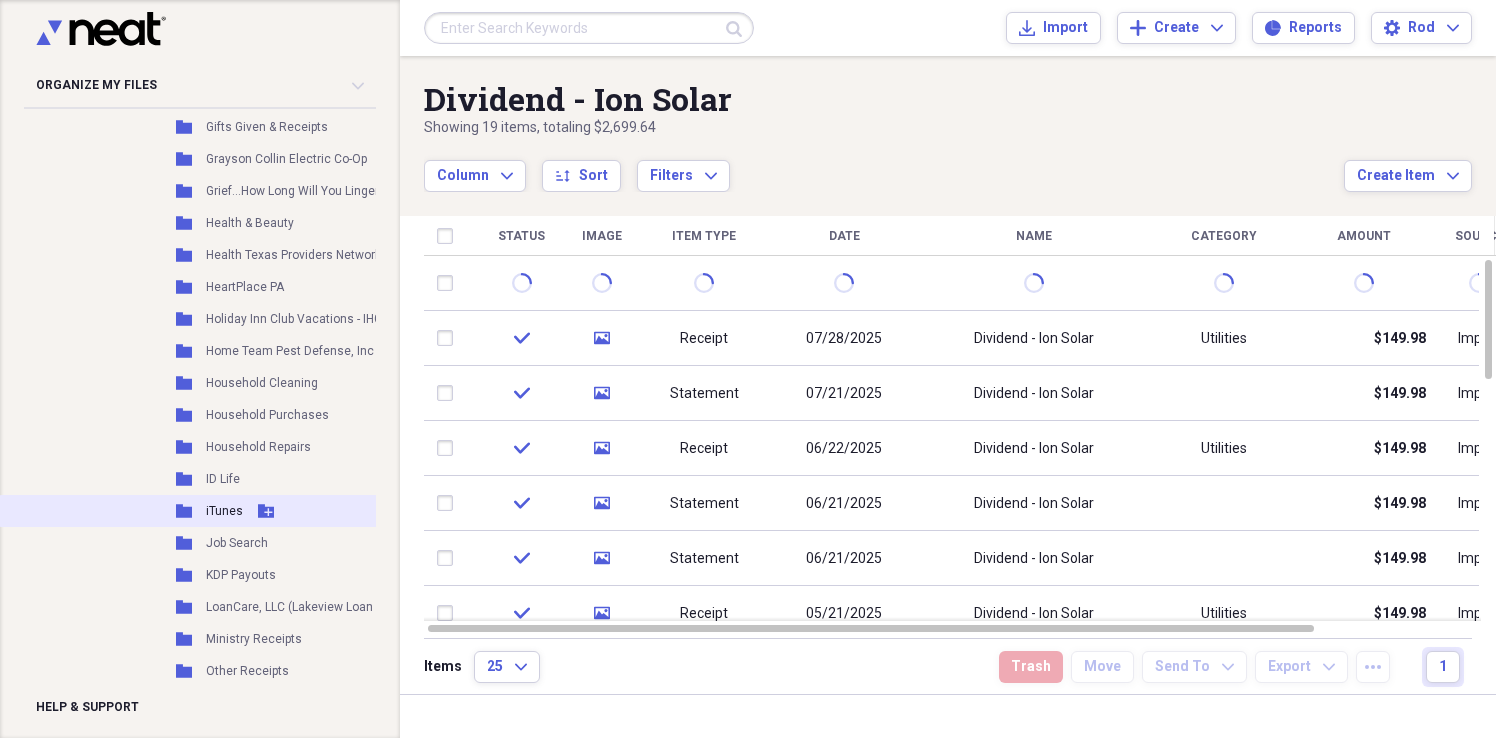 click on "iTunes" at bounding box center [224, 511] 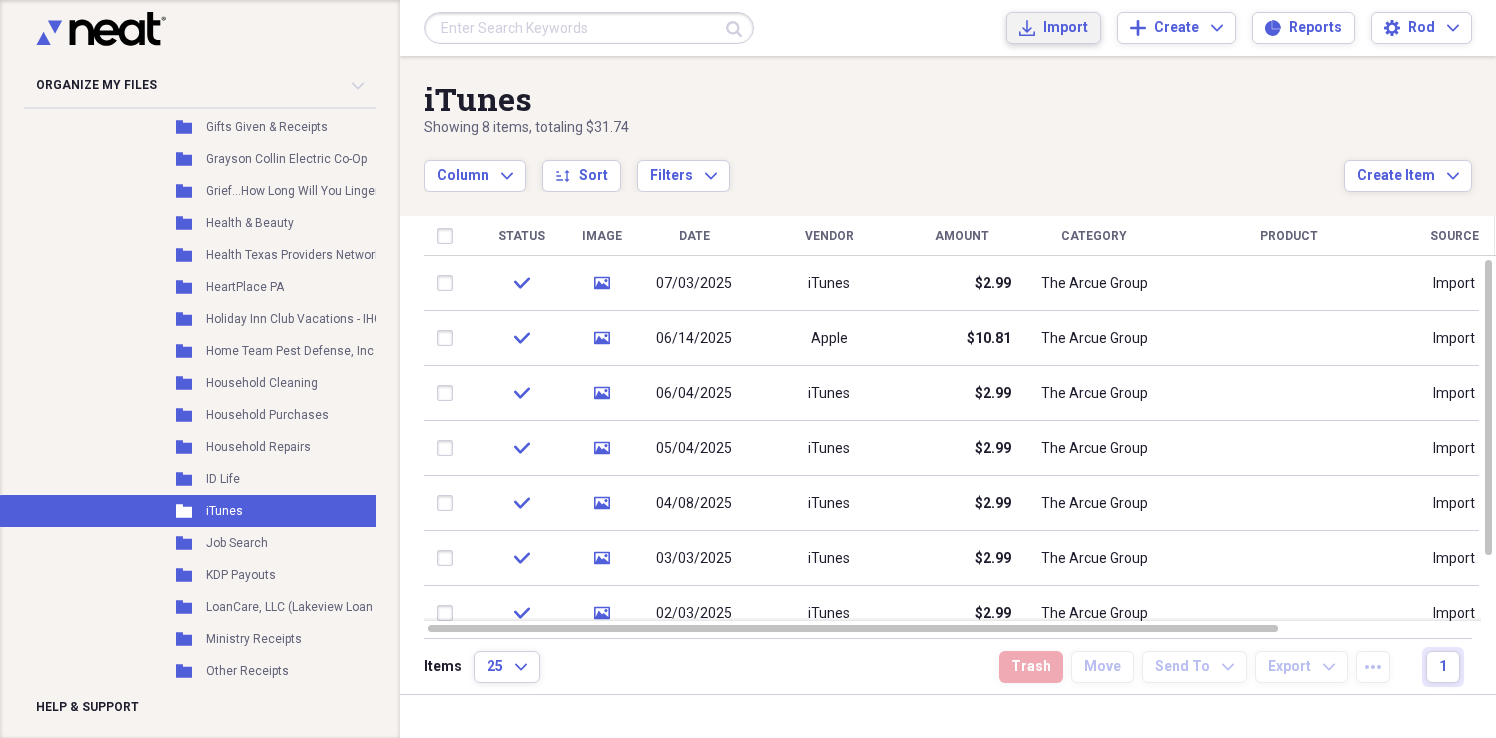 click on "Import" at bounding box center (1065, 28) 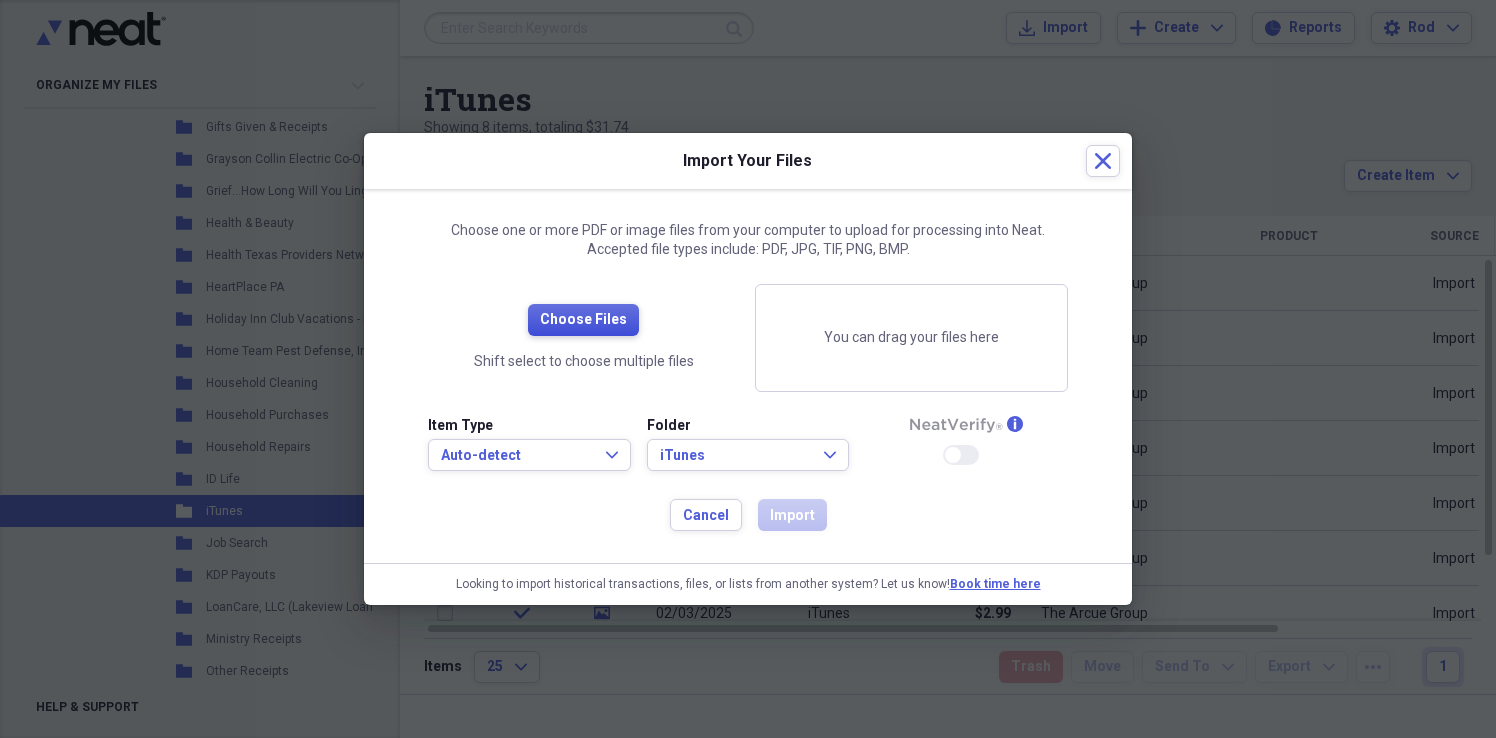 click on "Choose Files" at bounding box center [583, 320] 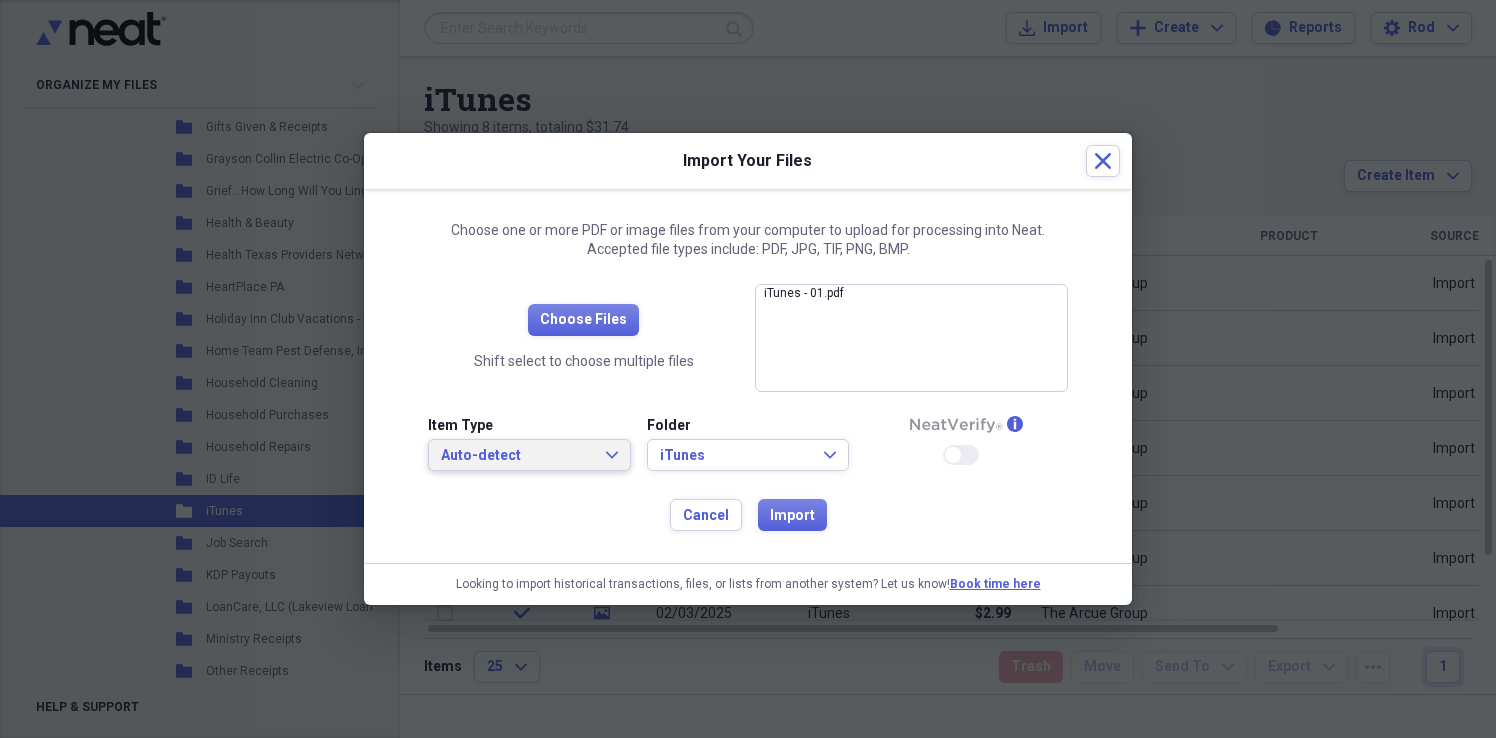 click on "Auto-detect" at bounding box center (517, 456) 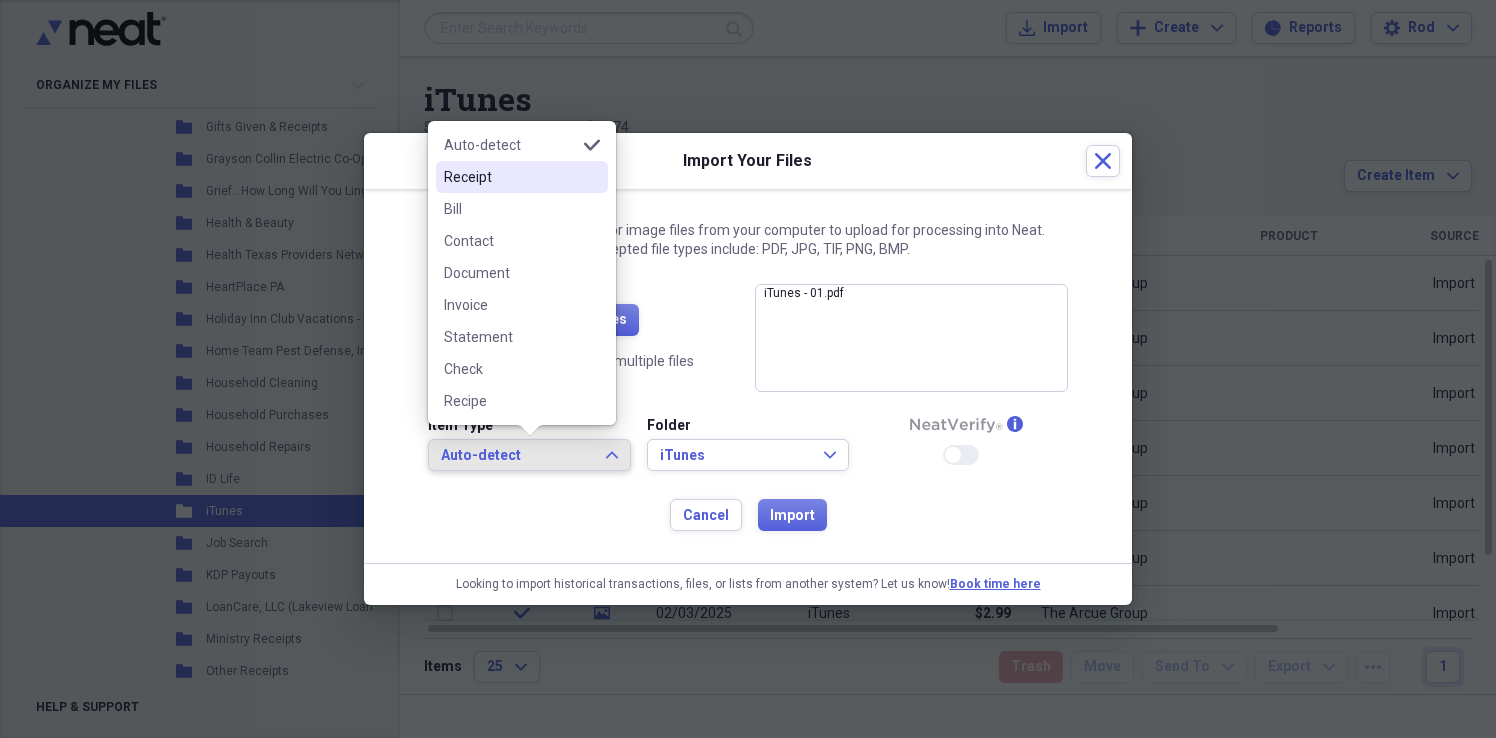 click on "Receipt" at bounding box center (522, 177) 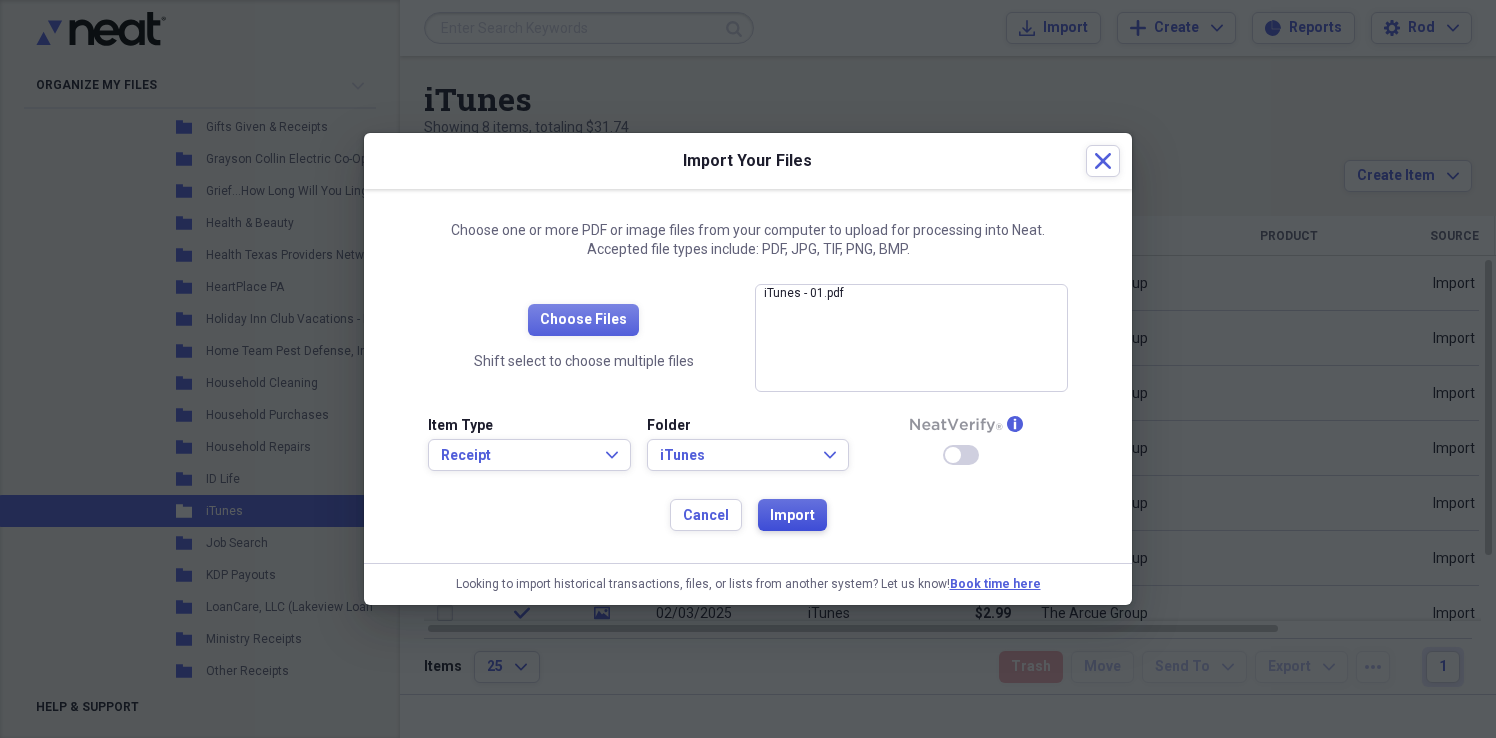 click on "Import" at bounding box center (792, 516) 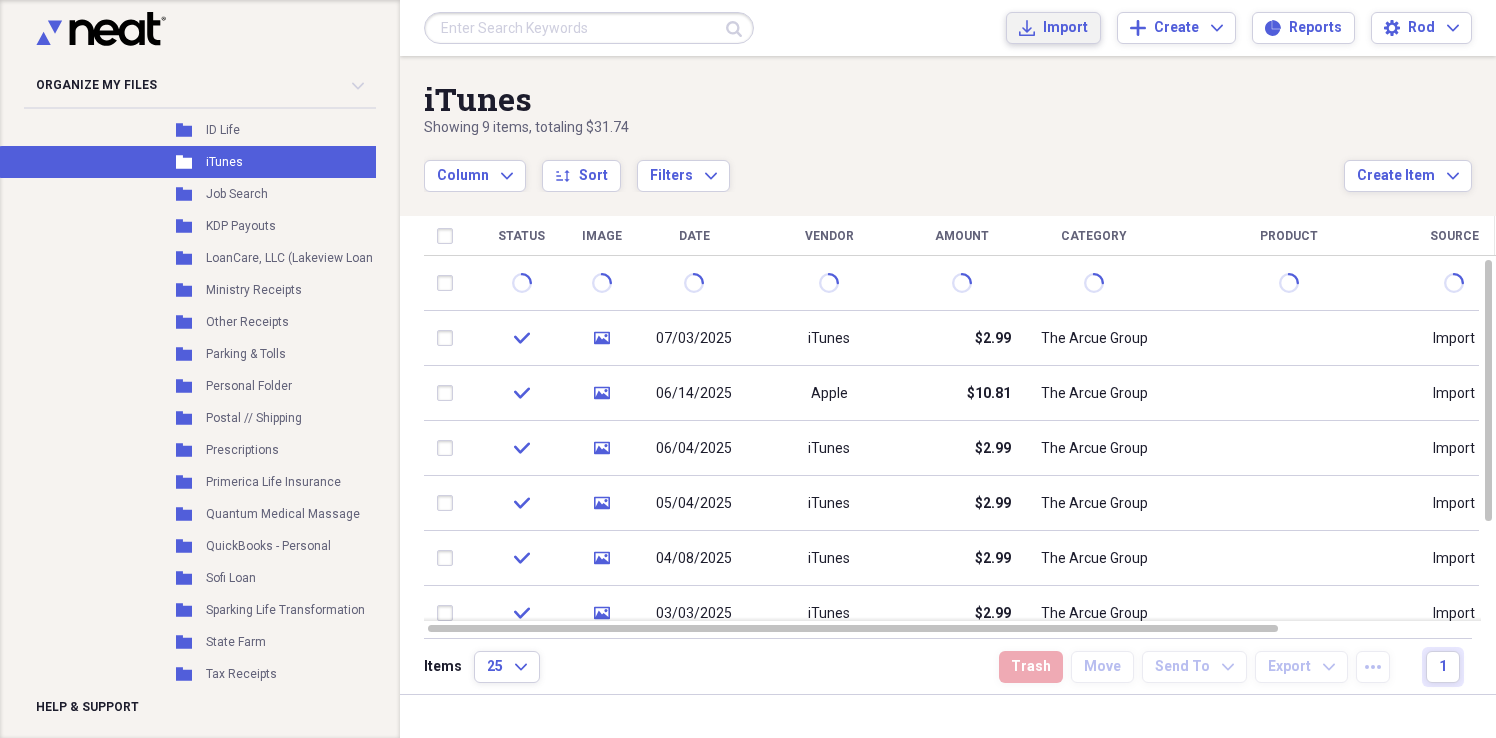 scroll, scrollTop: 1682, scrollLeft: 0, axis: vertical 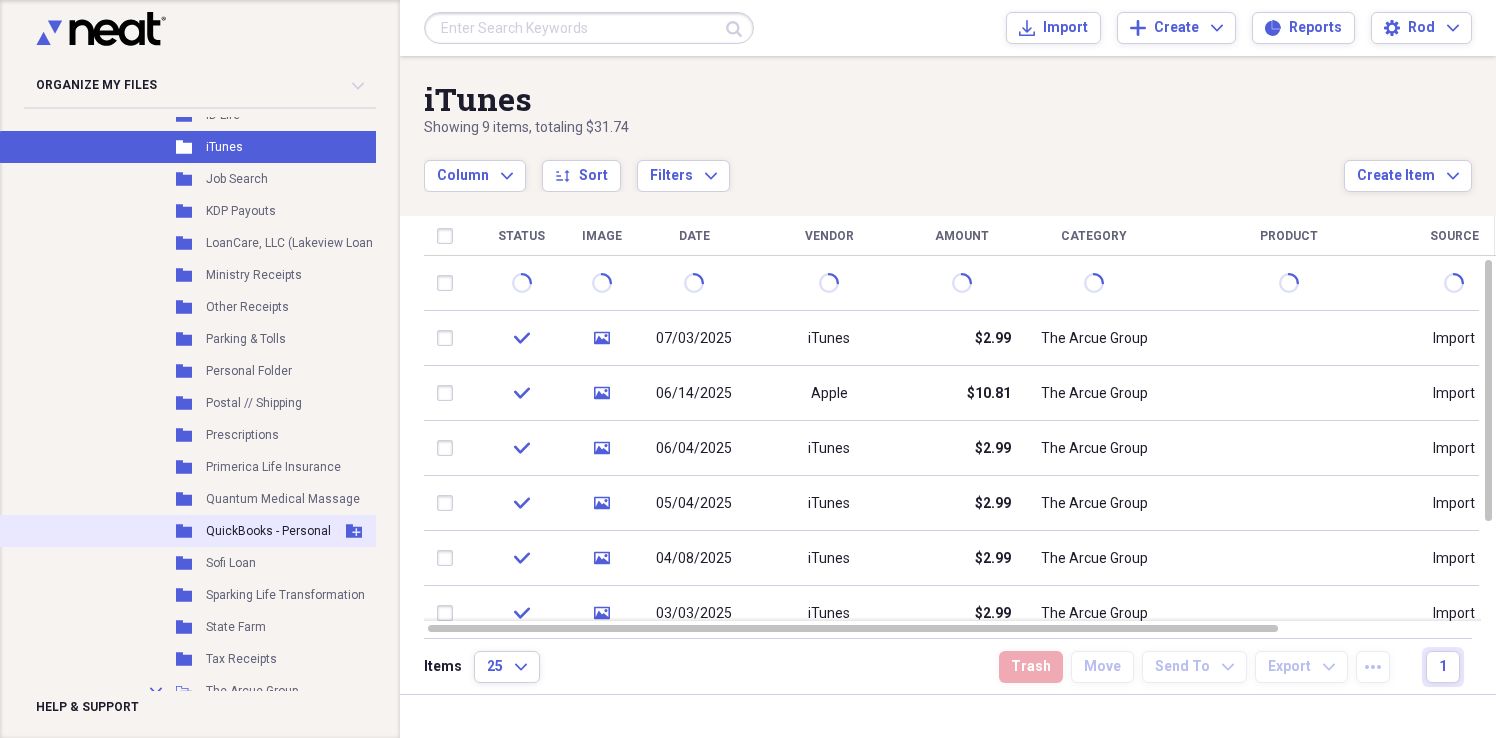 click on "QuickBooks - Personal" at bounding box center (268, 531) 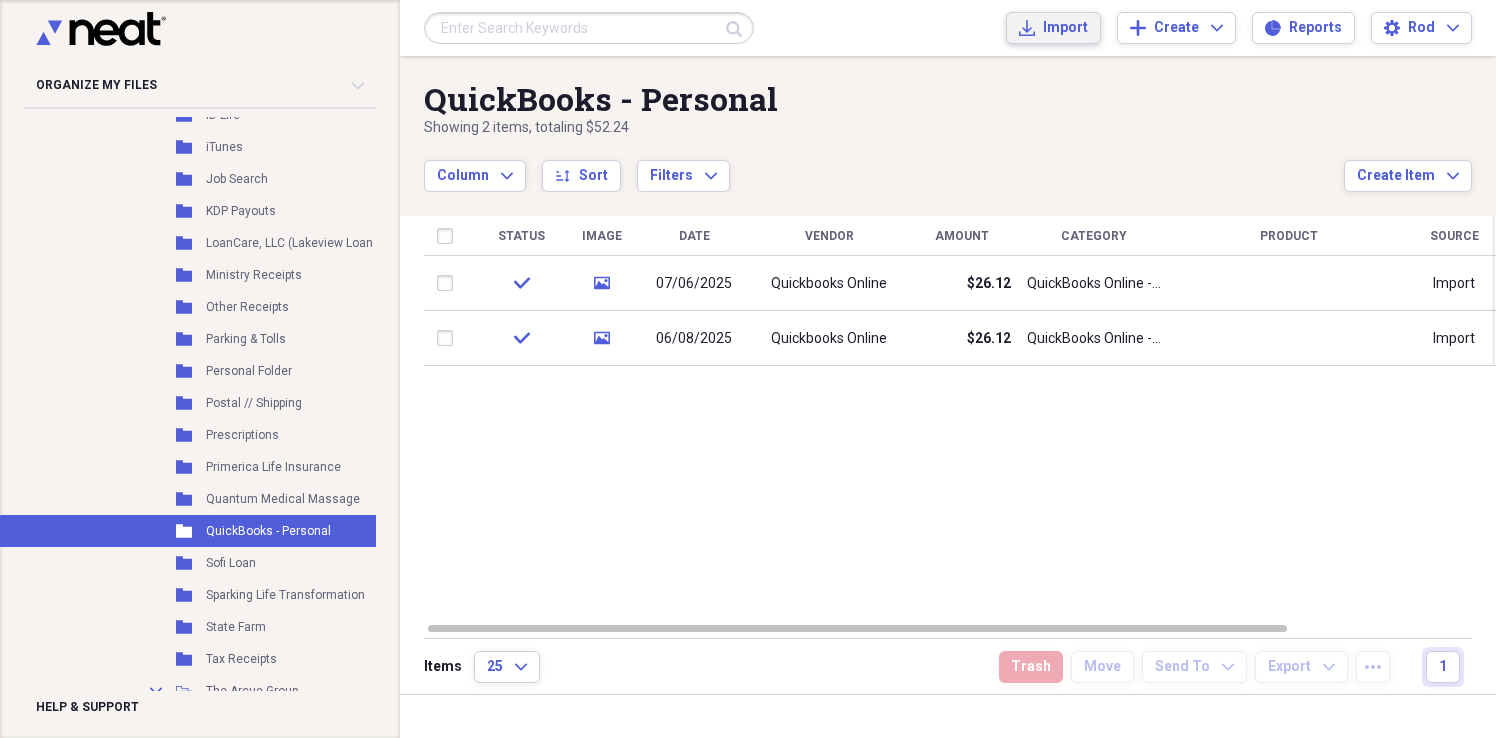 click on "Import Import" at bounding box center [1053, 28] 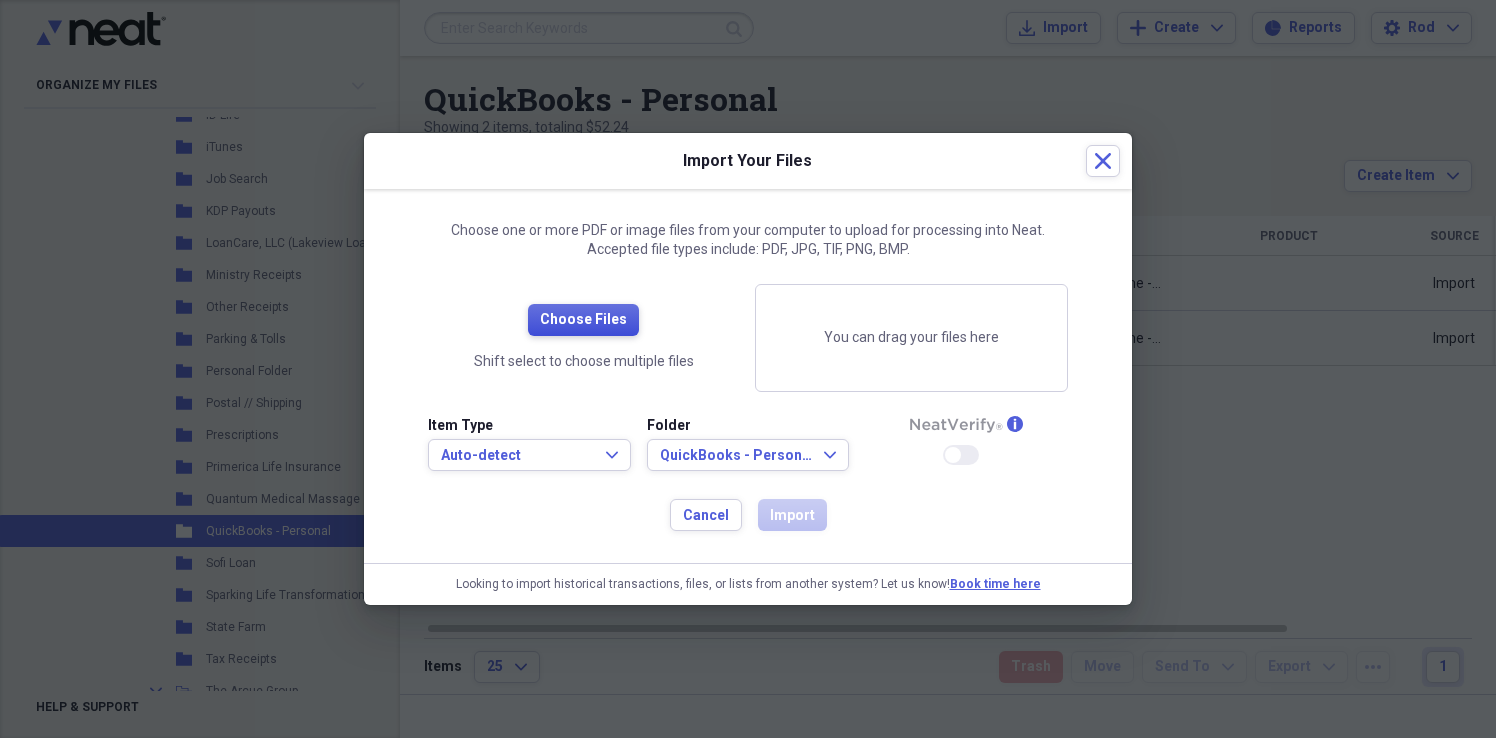 click on "Choose Files" at bounding box center (583, 320) 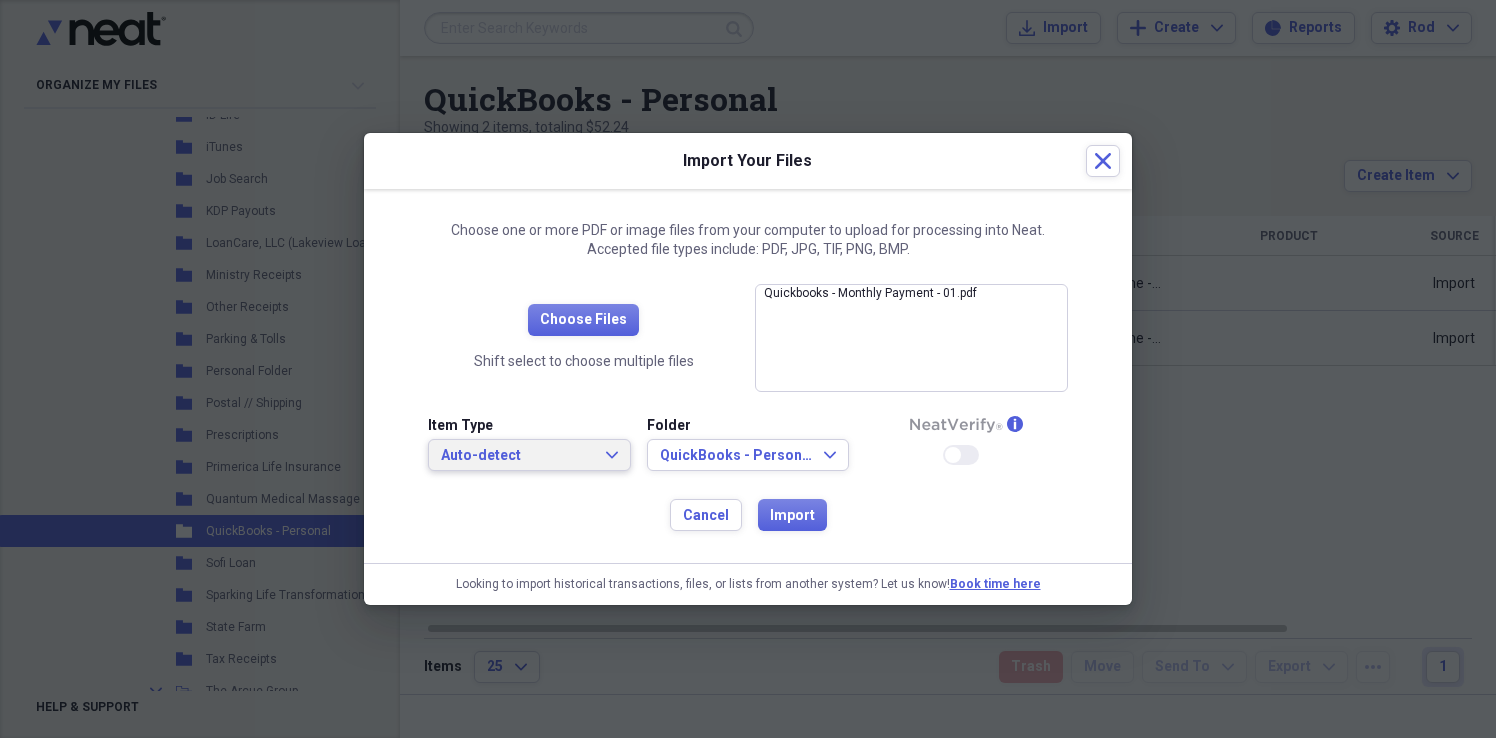 click on "Auto-detect" at bounding box center (517, 456) 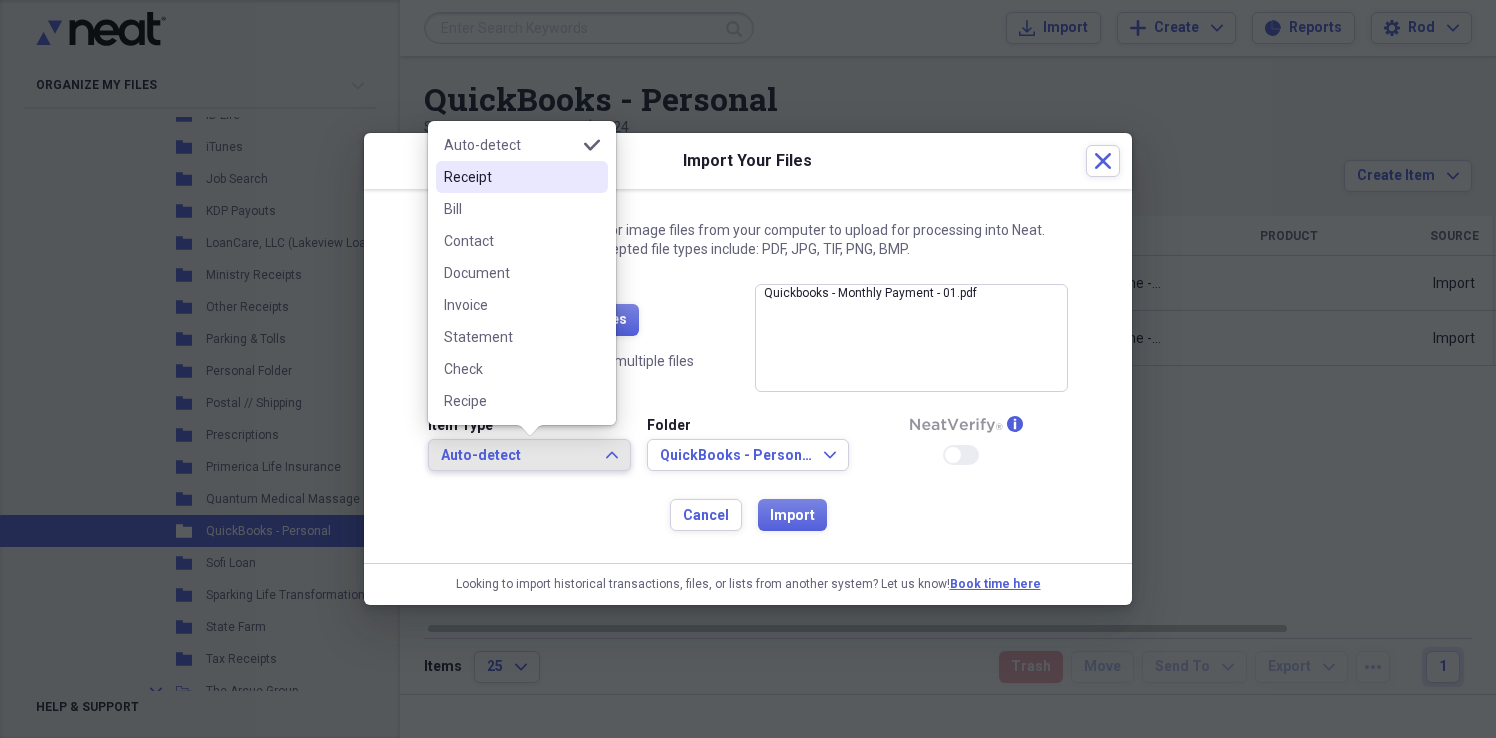 drag, startPoint x: 570, startPoint y: 199, endPoint x: 570, endPoint y: 186, distance: 13 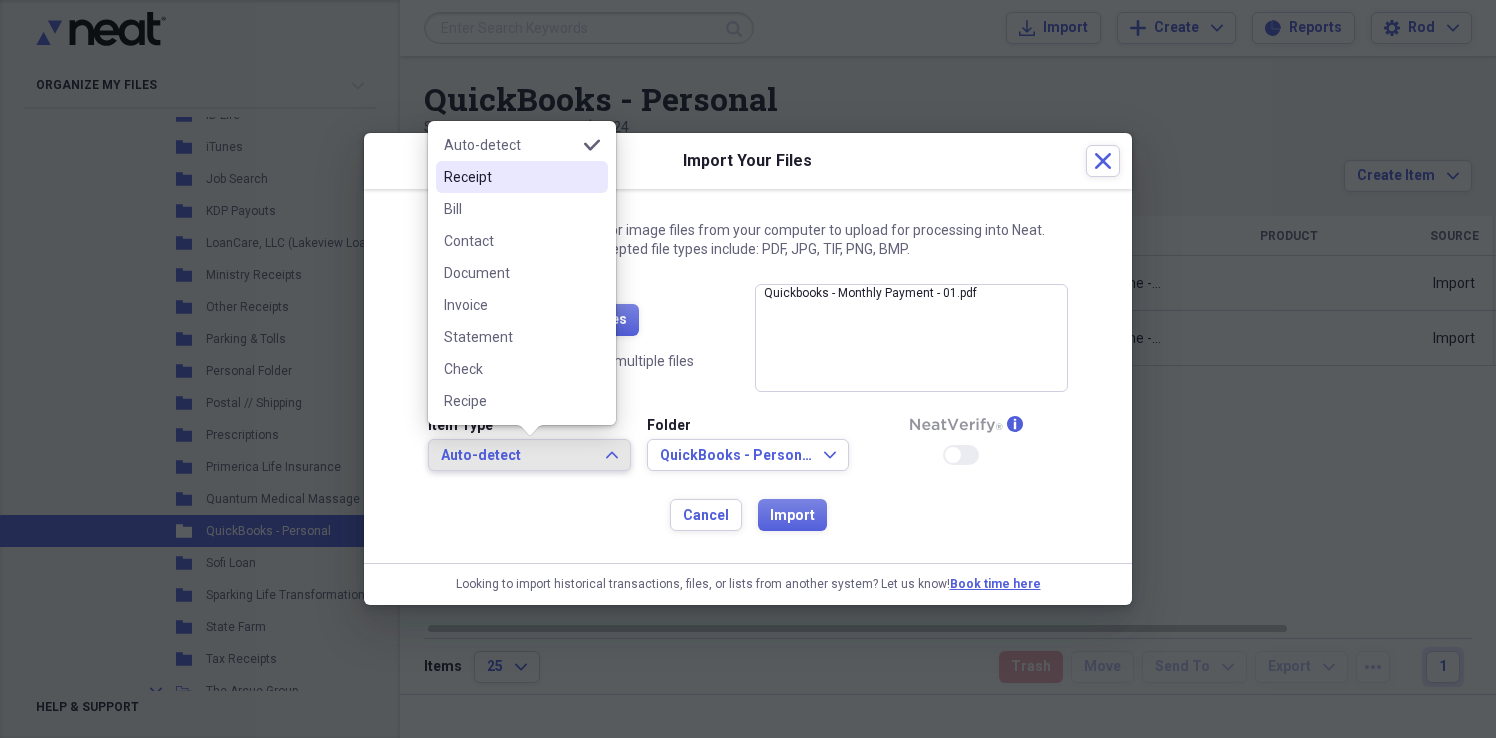 click on "Receipt" at bounding box center [522, 177] 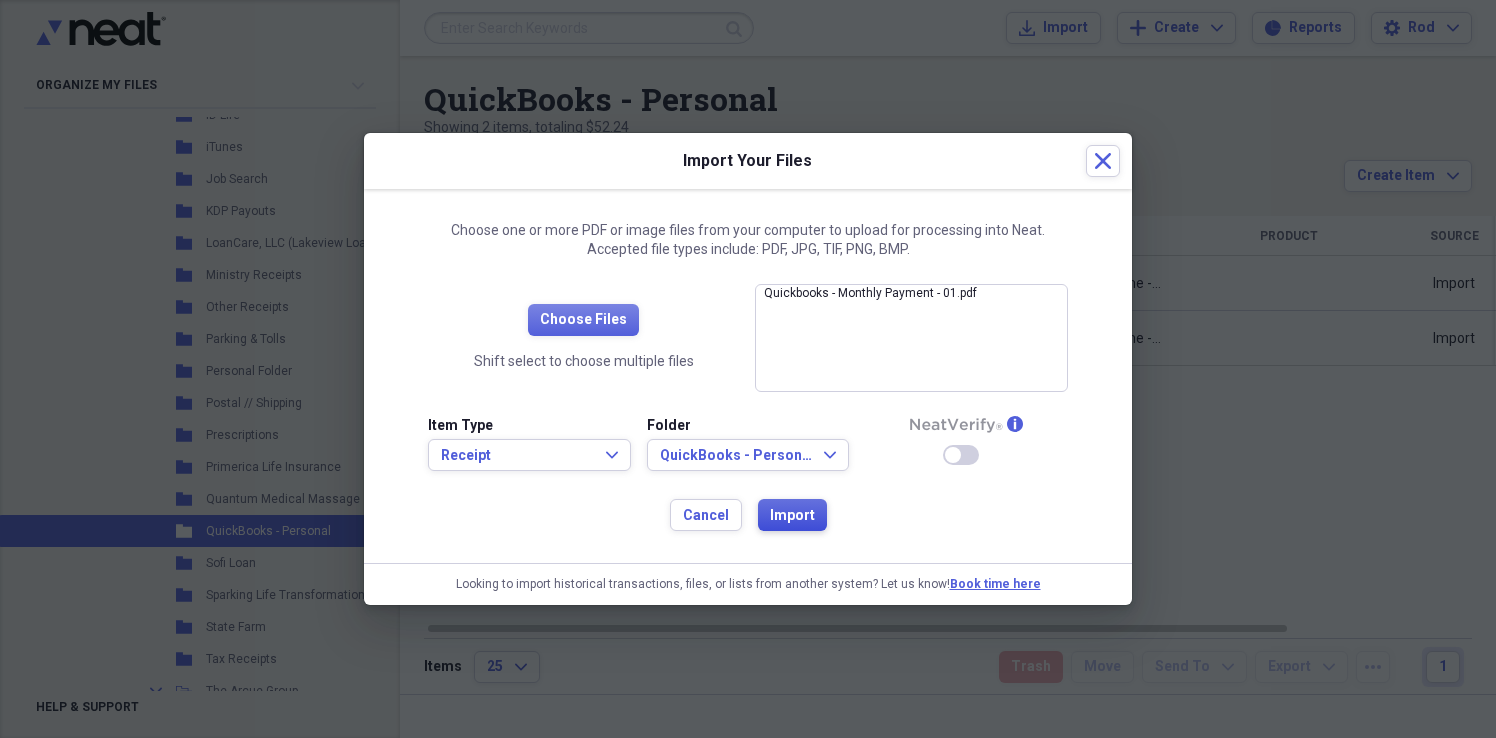 click on "Import" at bounding box center (792, 516) 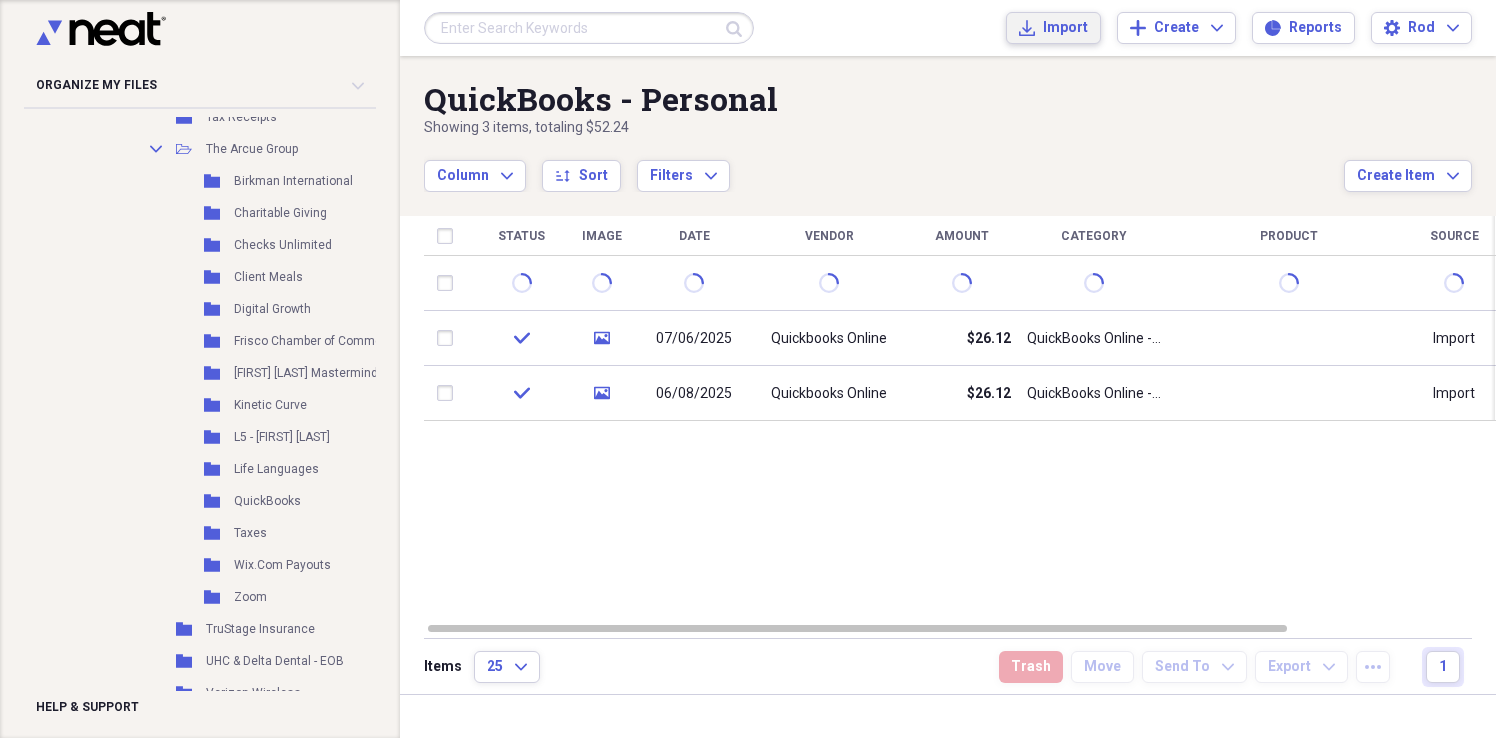 scroll, scrollTop: 2228, scrollLeft: 0, axis: vertical 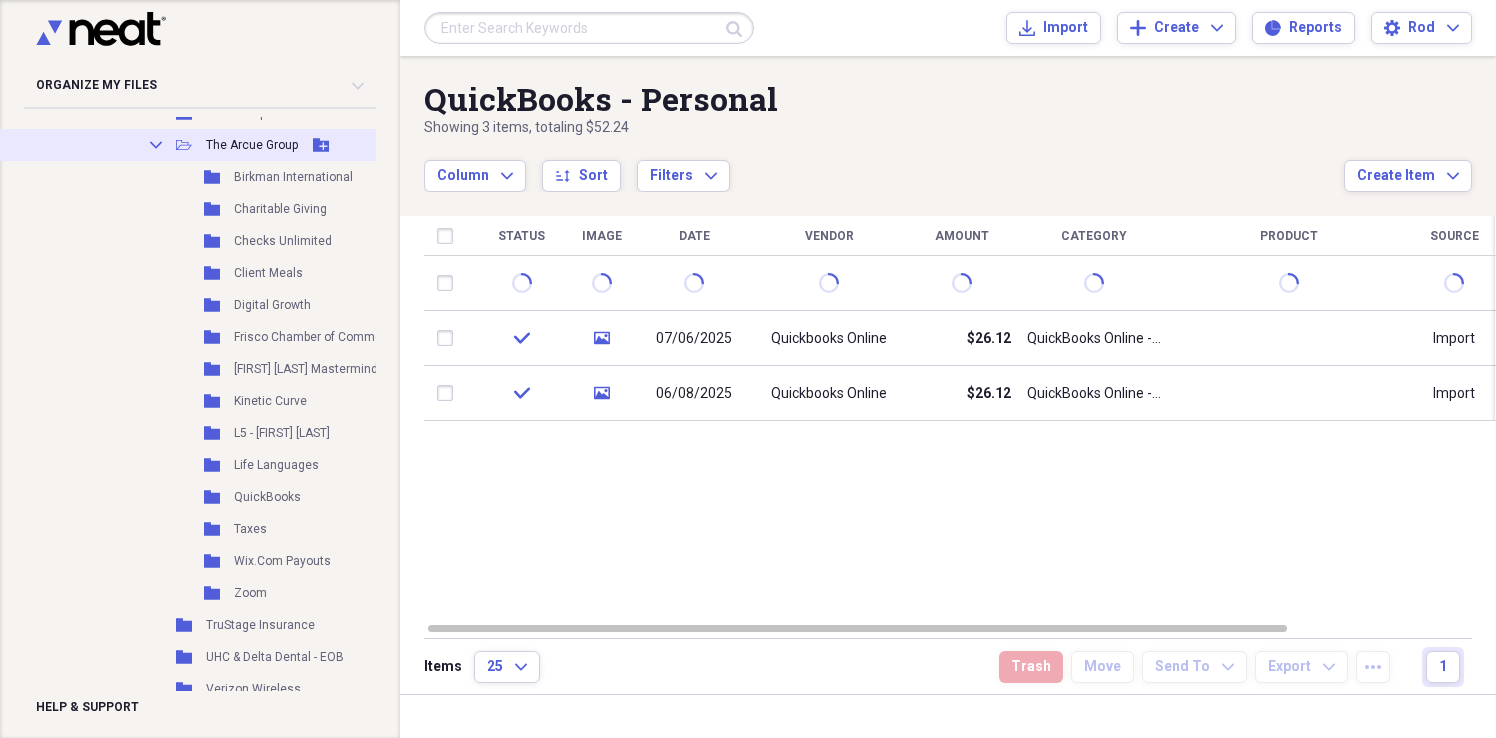click on "The Arcue Group" at bounding box center [252, 145] 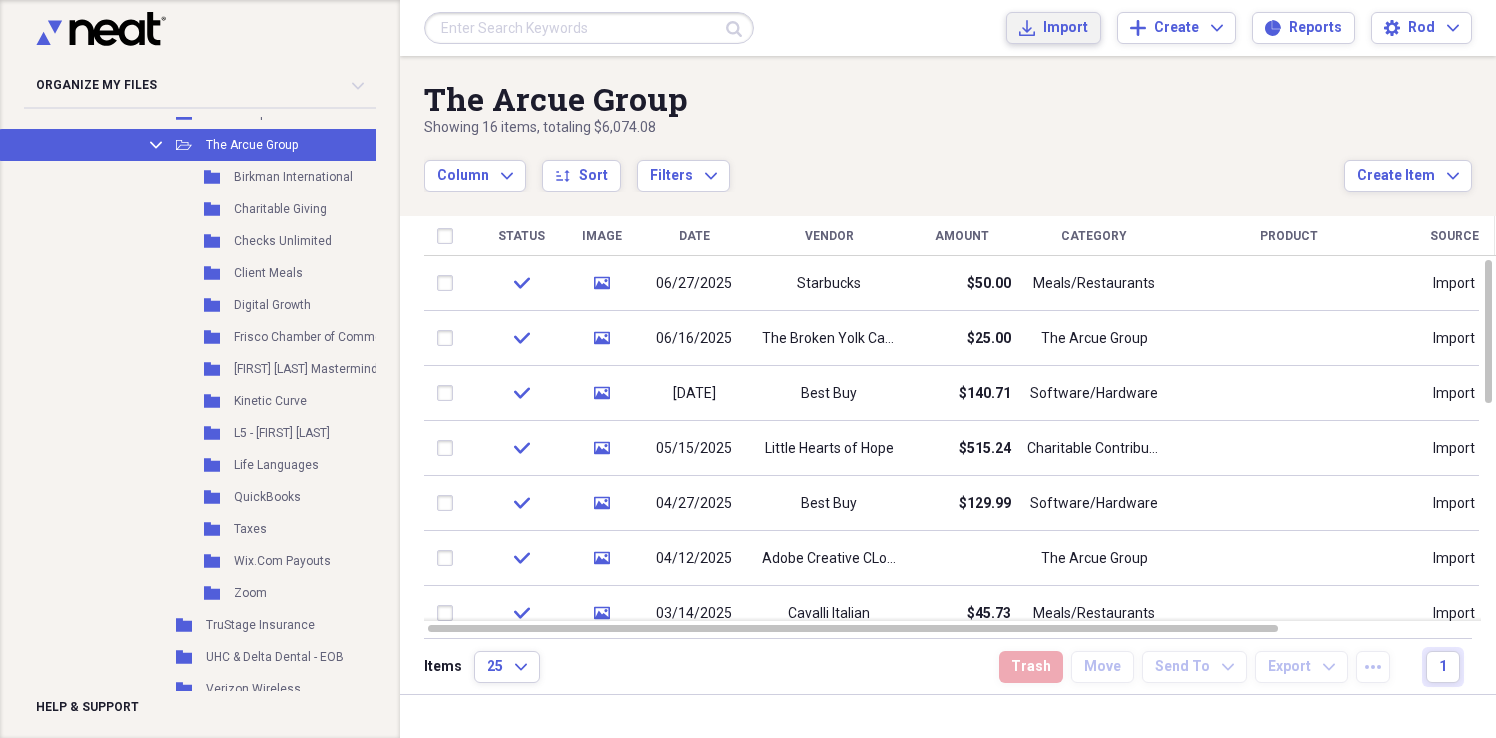 click on "Import" at bounding box center (1065, 28) 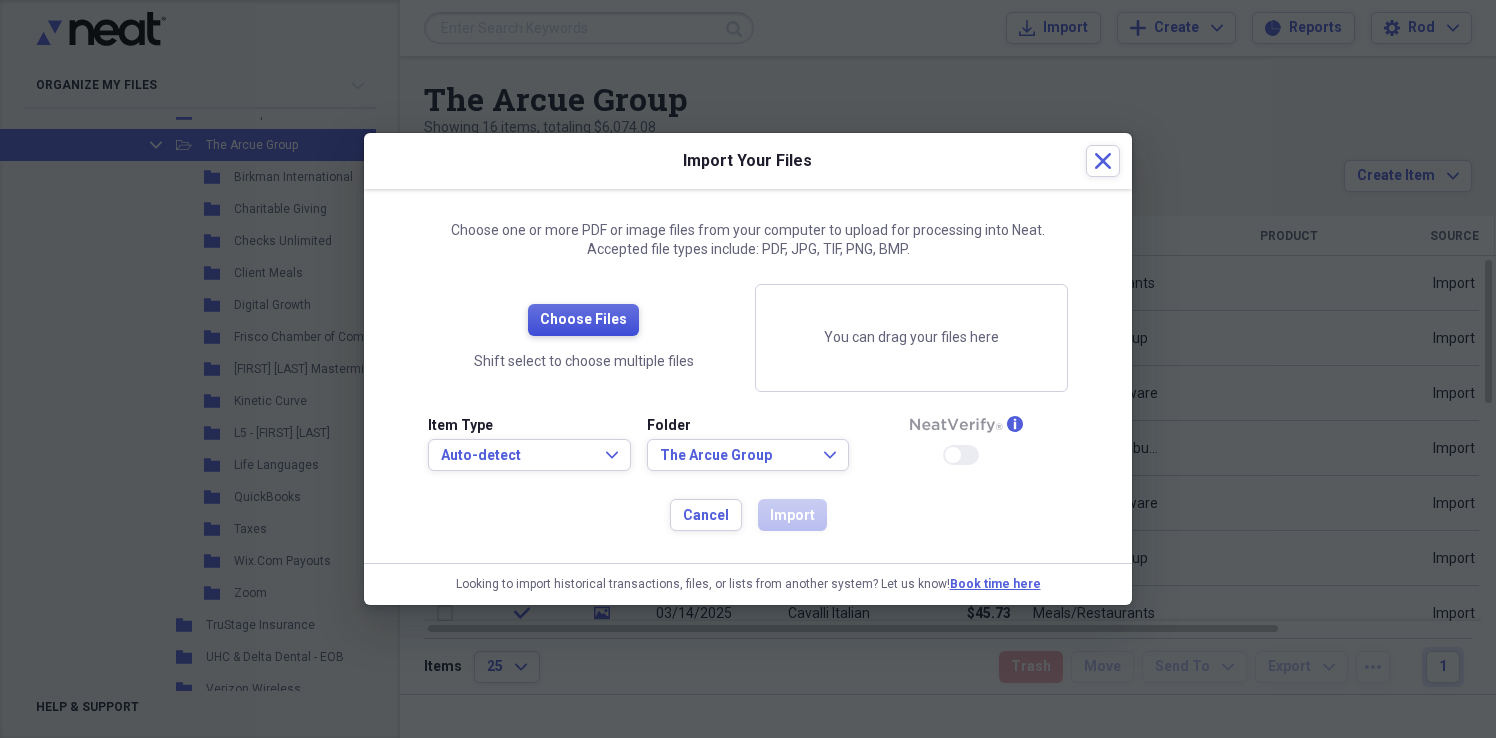 click on "Choose Files" at bounding box center [583, 320] 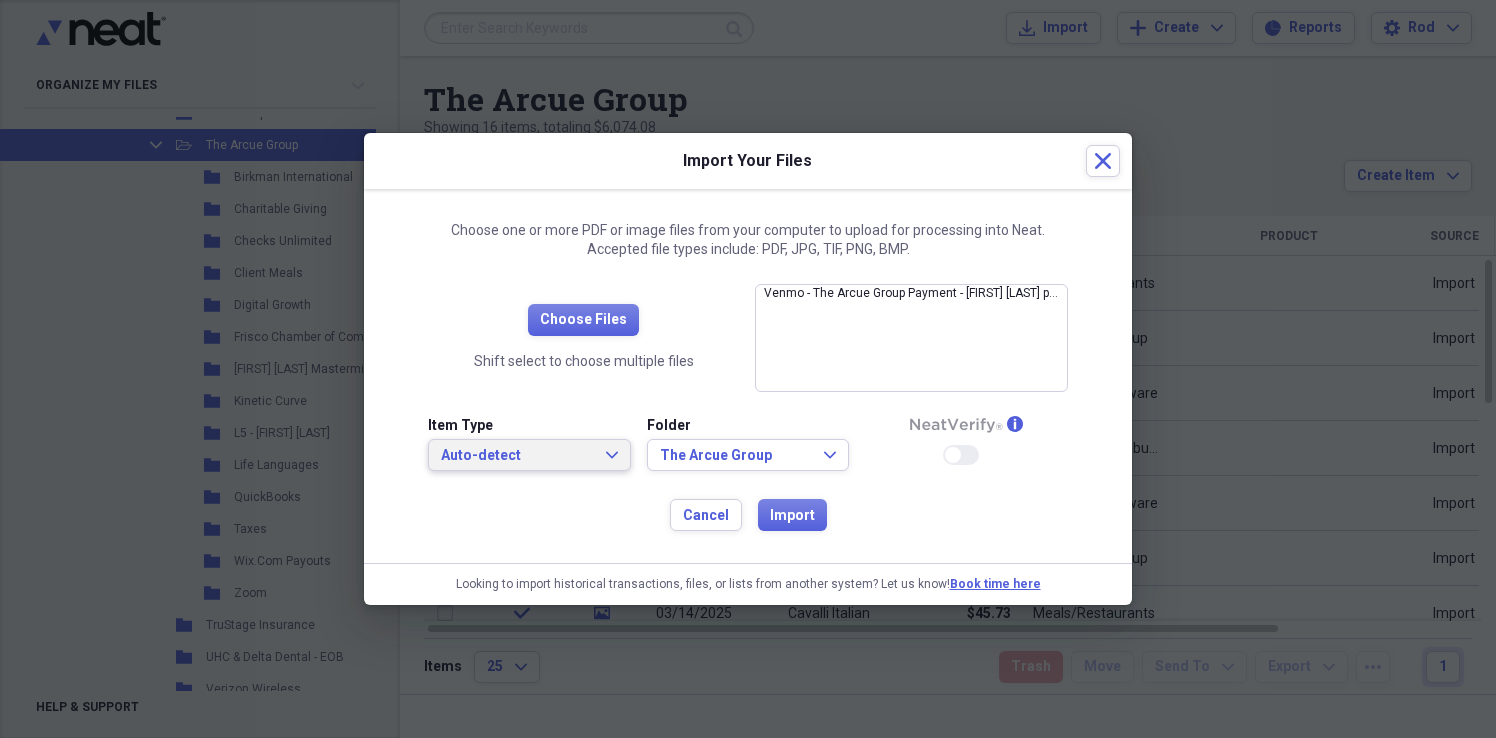 click on "Auto-detect" at bounding box center (517, 456) 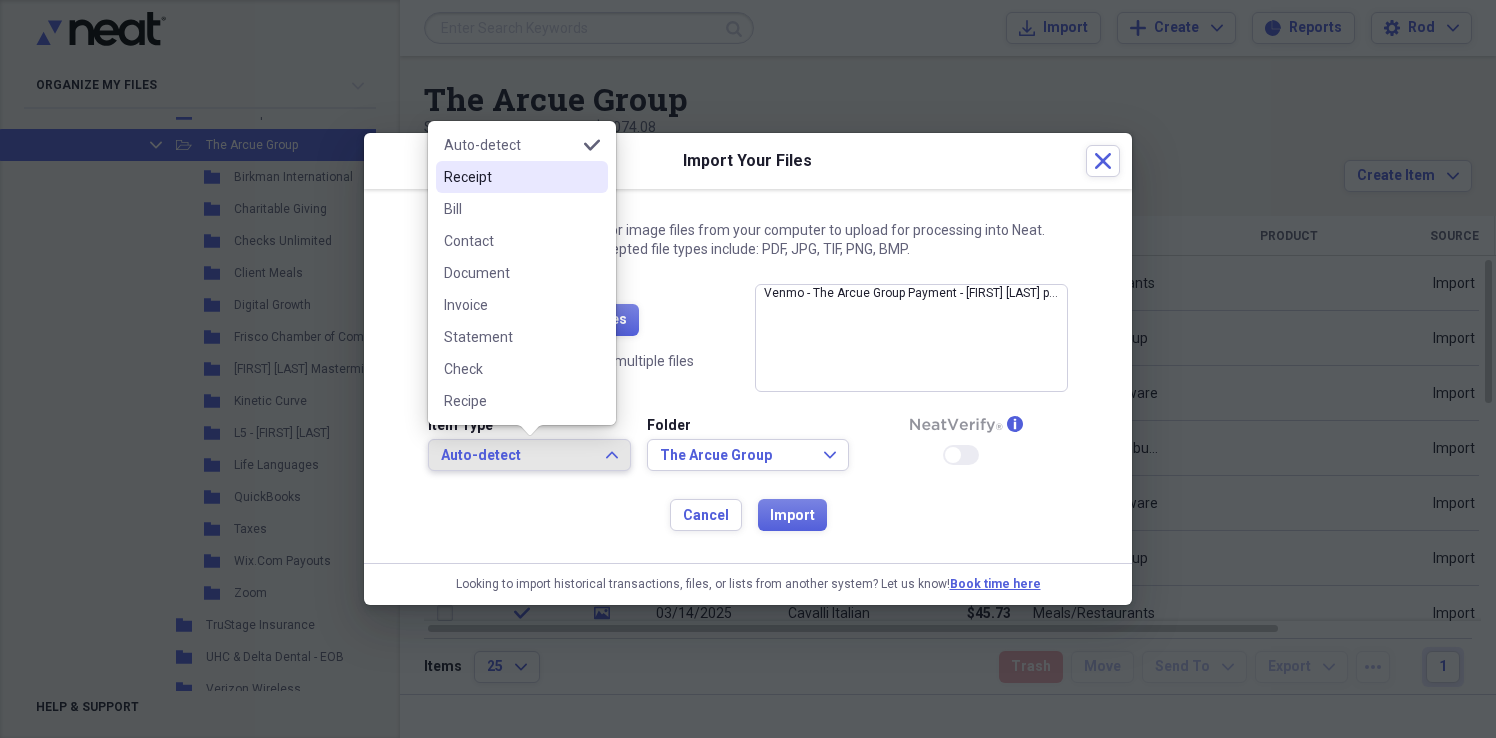click on "Receipt" at bounding box center [510, 177] 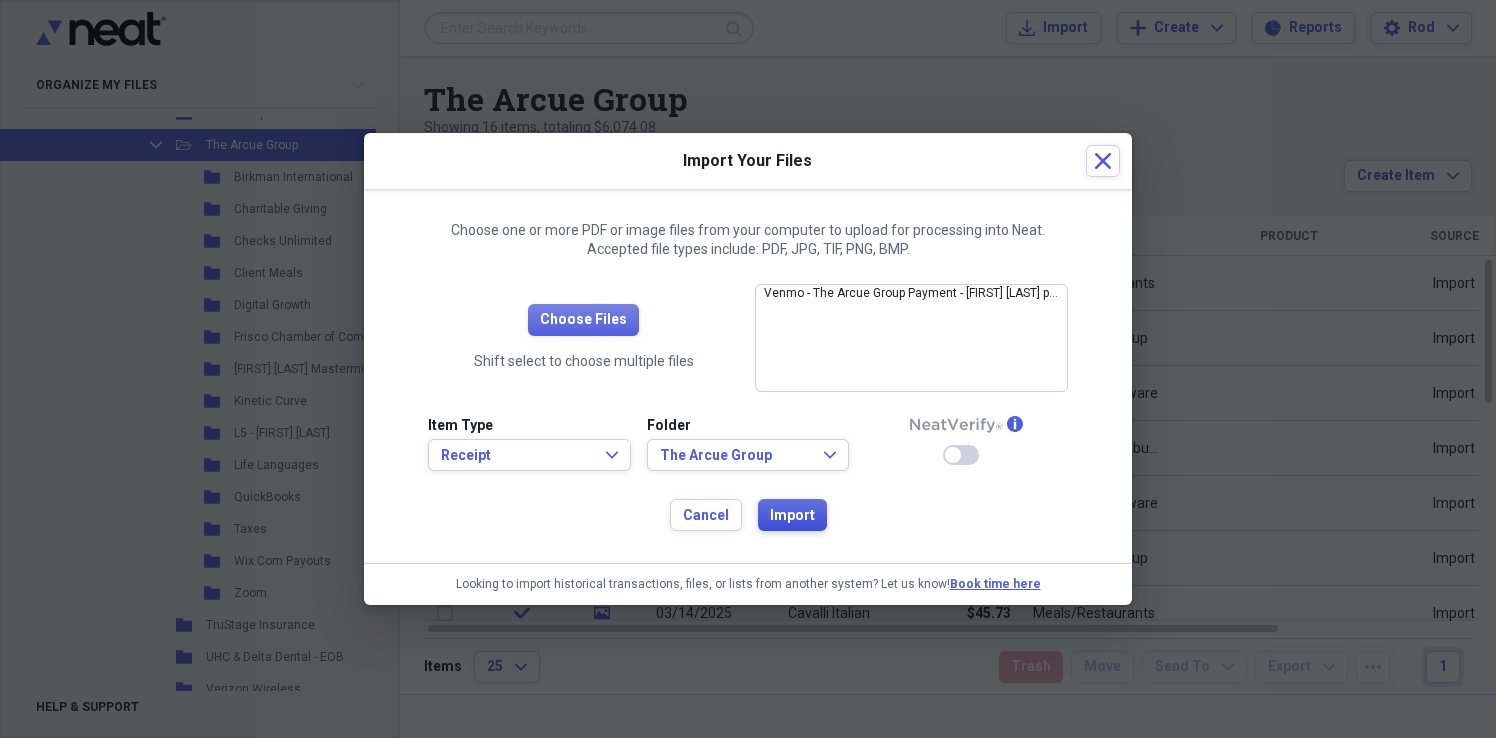 click on "Import" at bounding box center (792, 516) 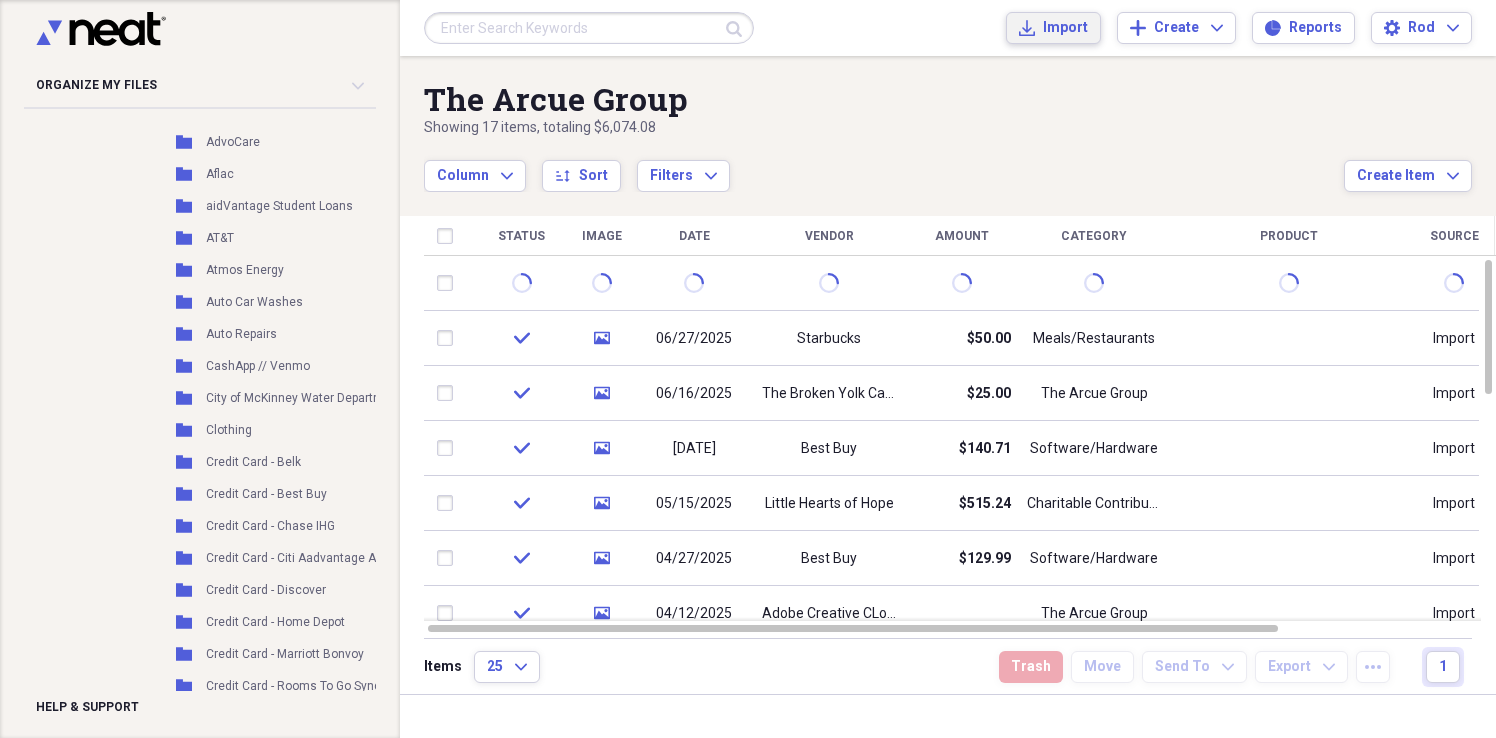 scroll, scrollTop: 0, scrollLeft: 0, axis: both 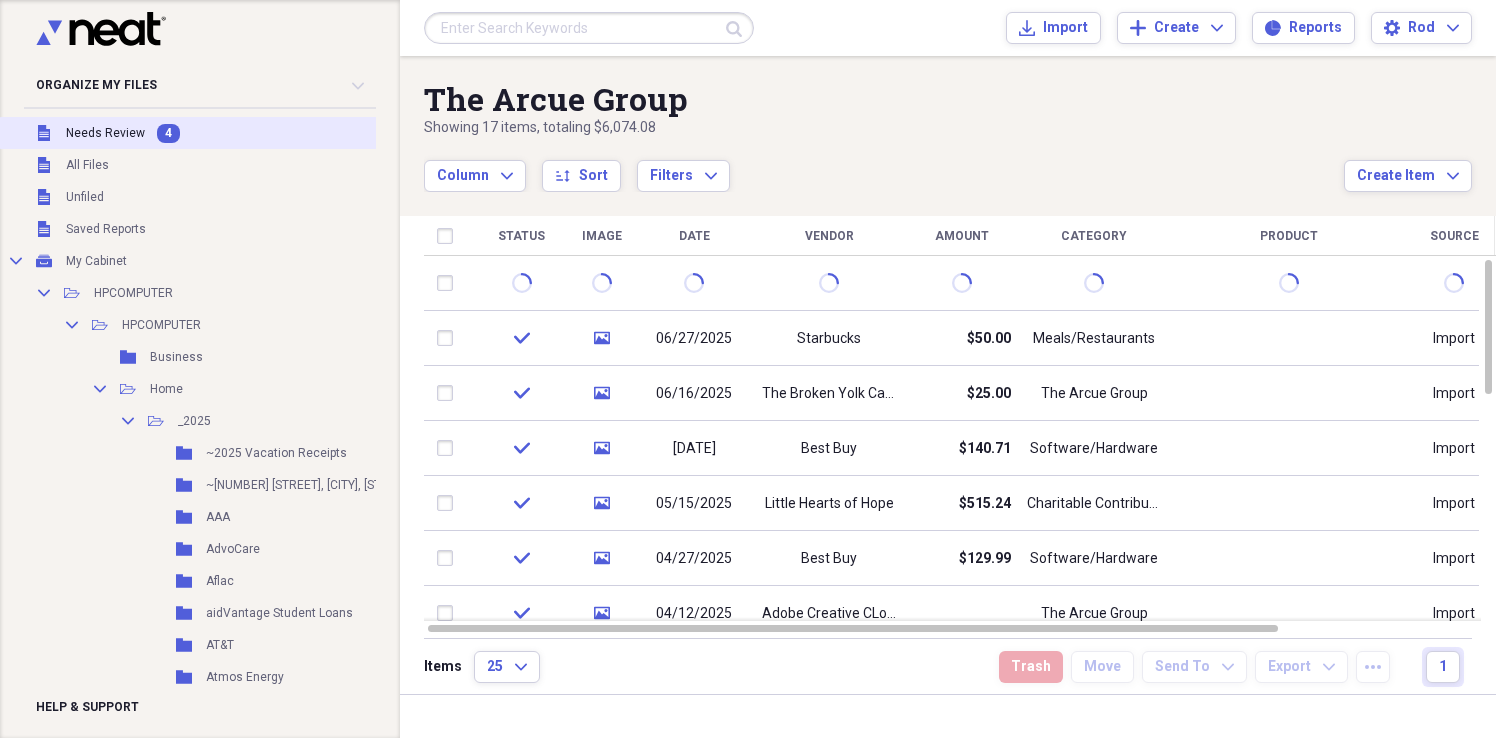 click on "Needs Review" at bounding box center (105, 133) 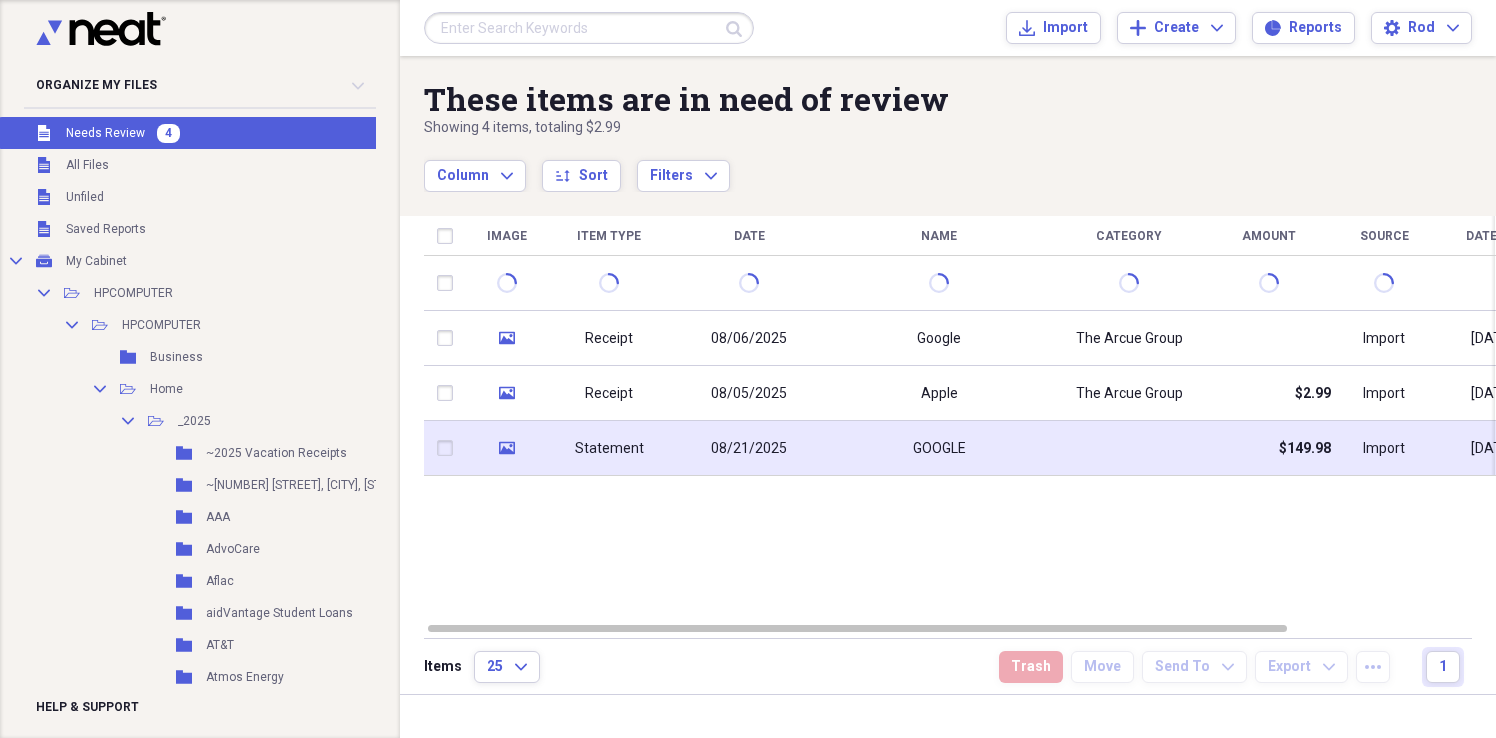 click on "08/21/2025" at bounding box center [749, 448] 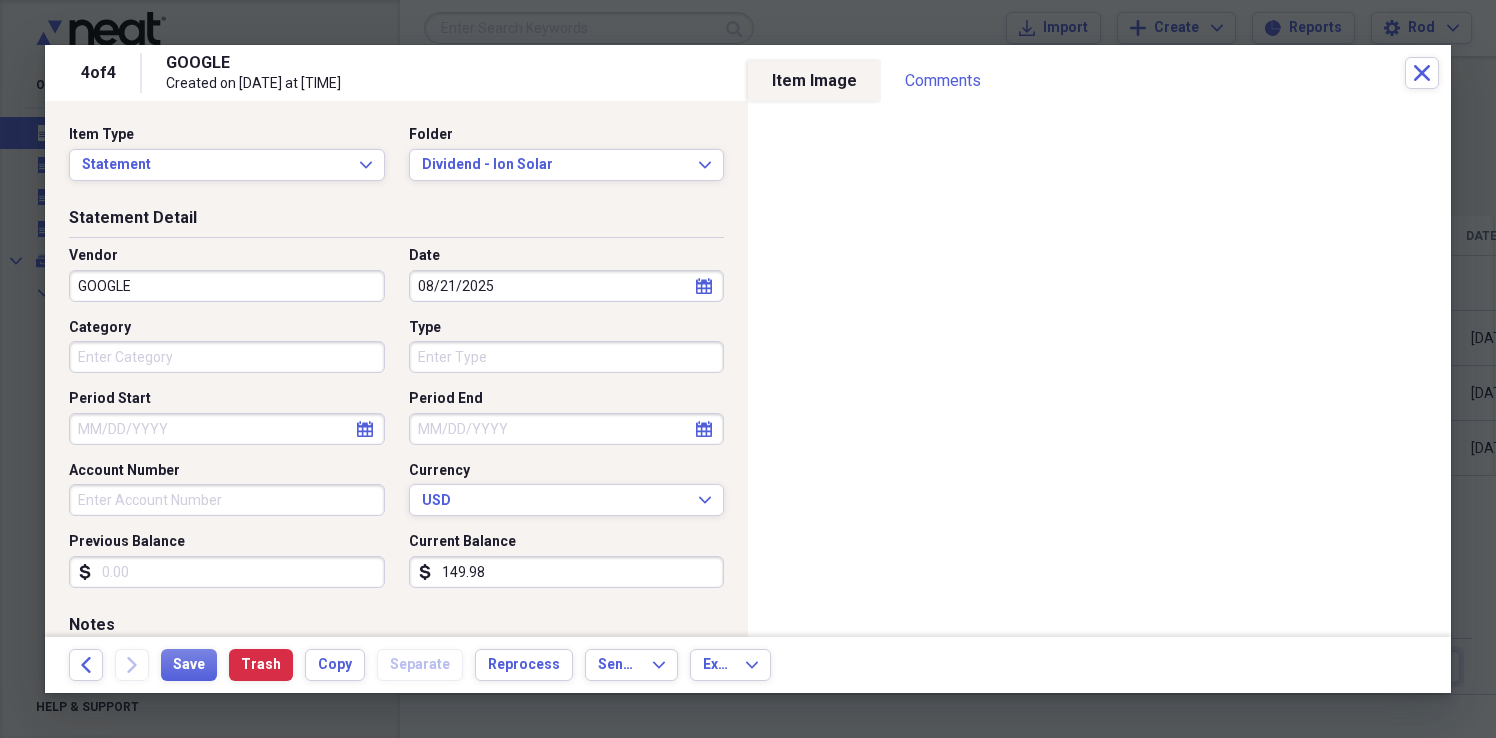 click on "GOOGLE" at bounding box center [227, 286] 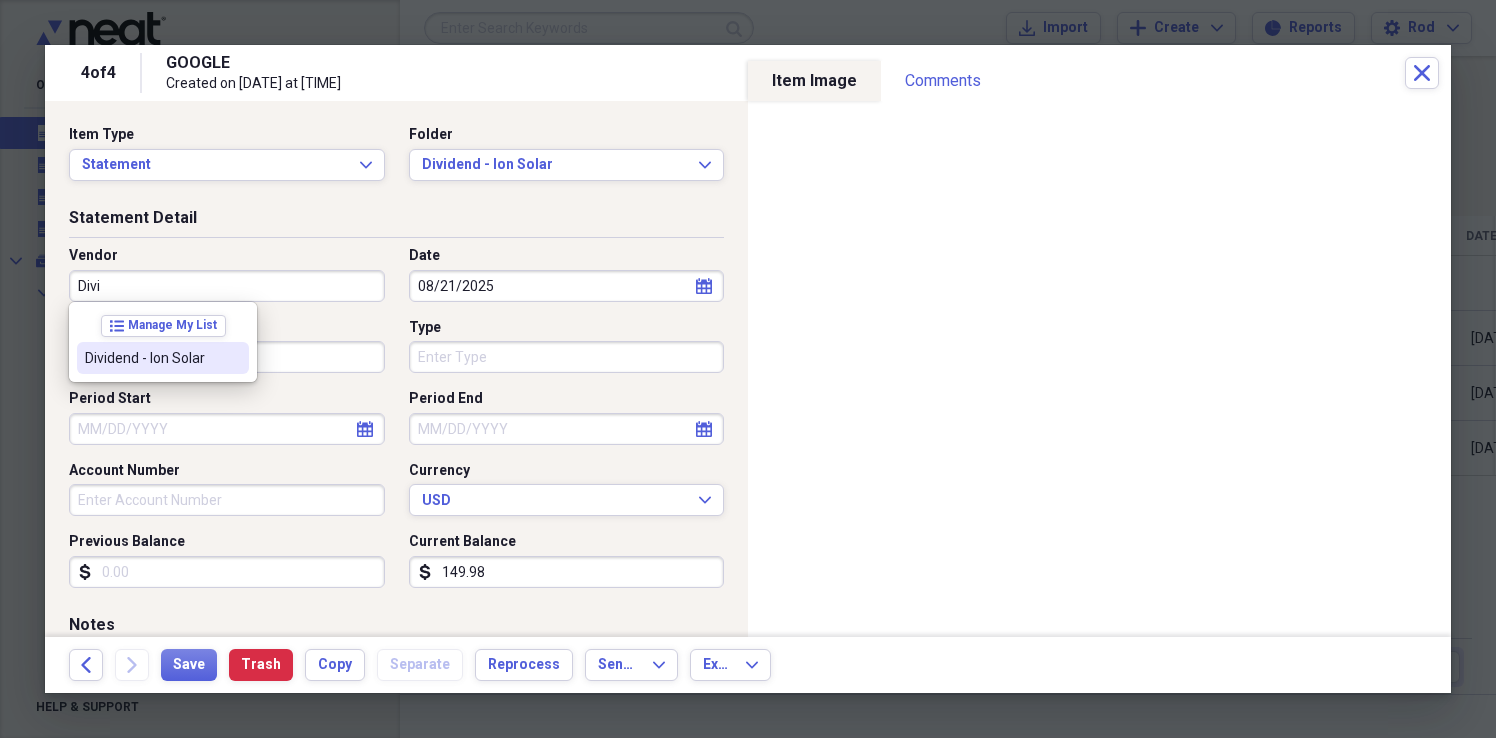 click on "Dividend - Ion Solar" at bounding box center (151, 358) 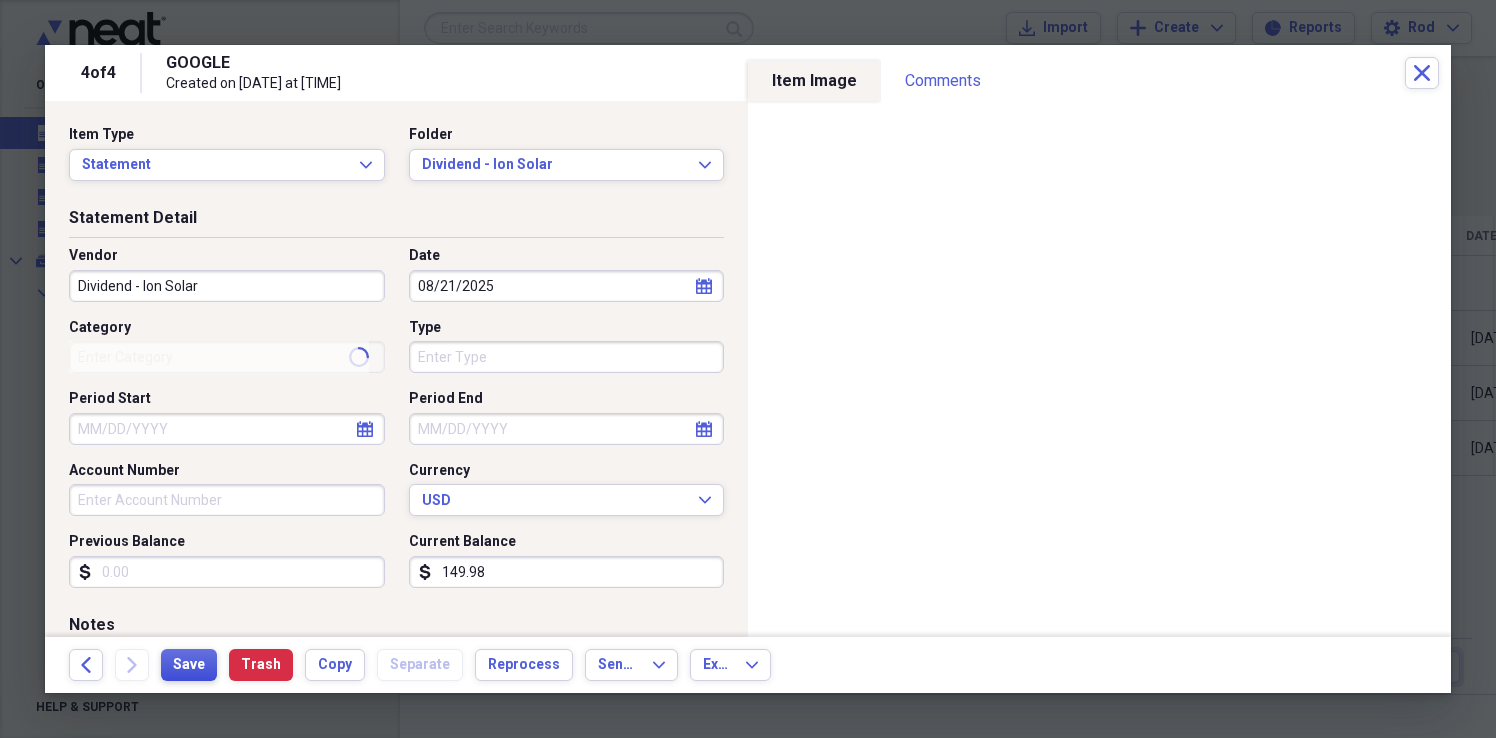 click on "Save" at bounding box center (189, 665) 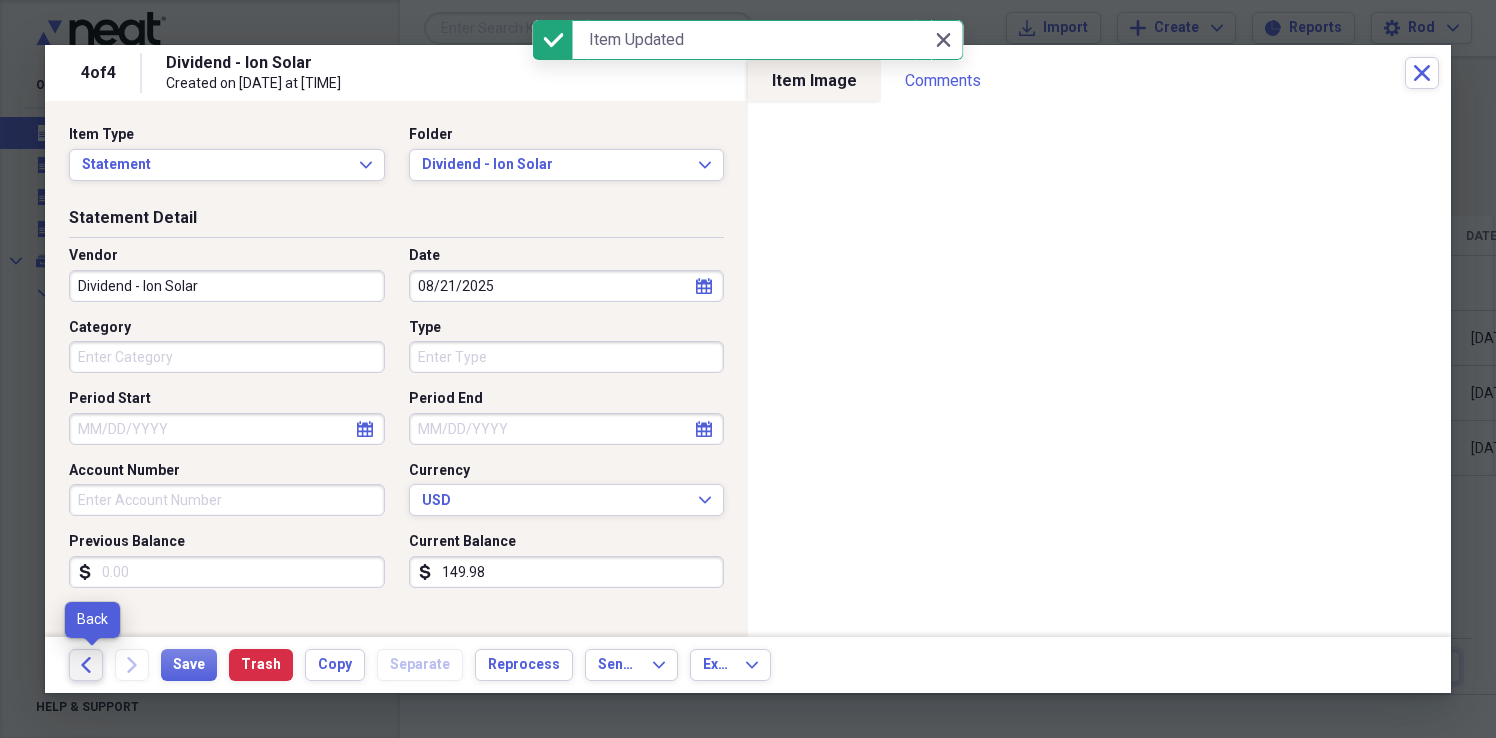 click on "Back" 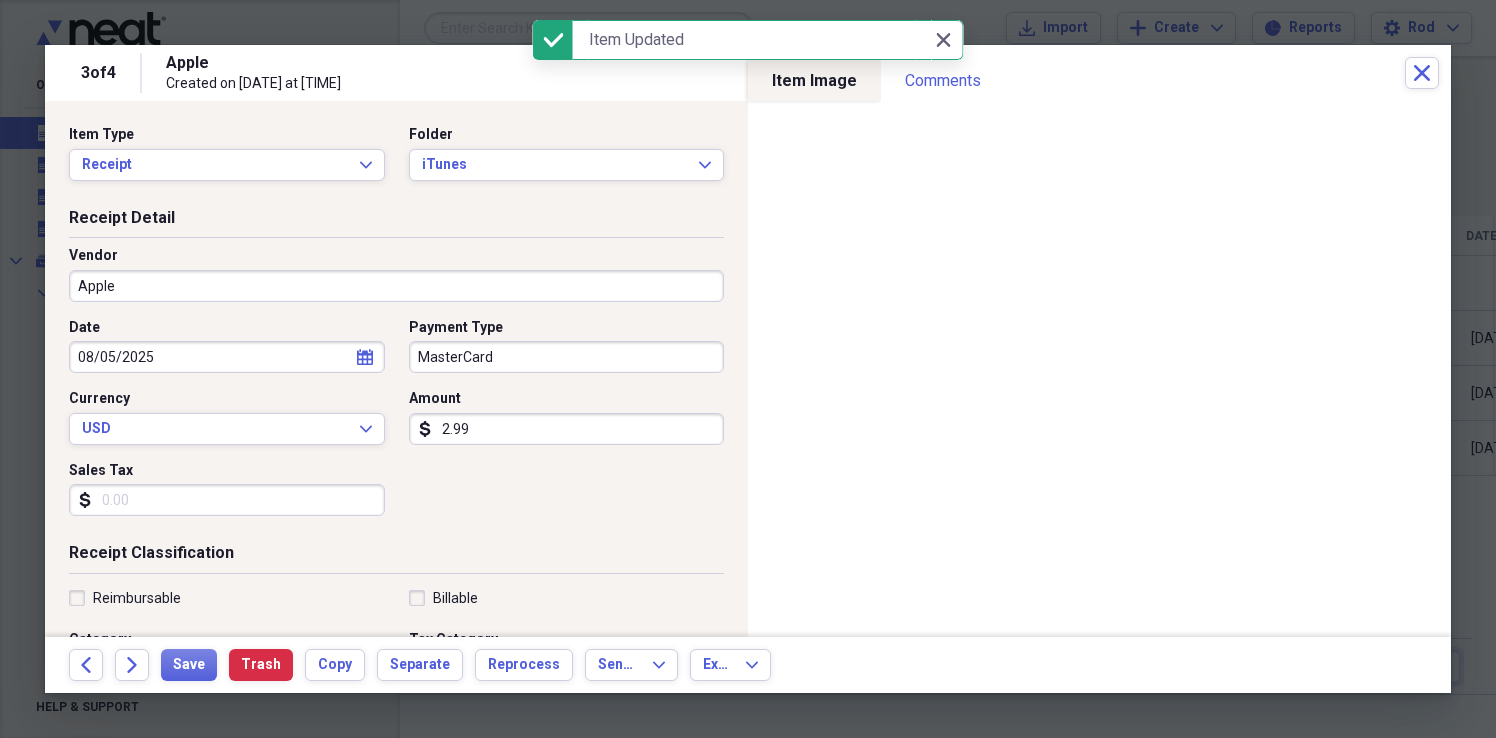 click on "Apple" at bounding box center (396, 286) 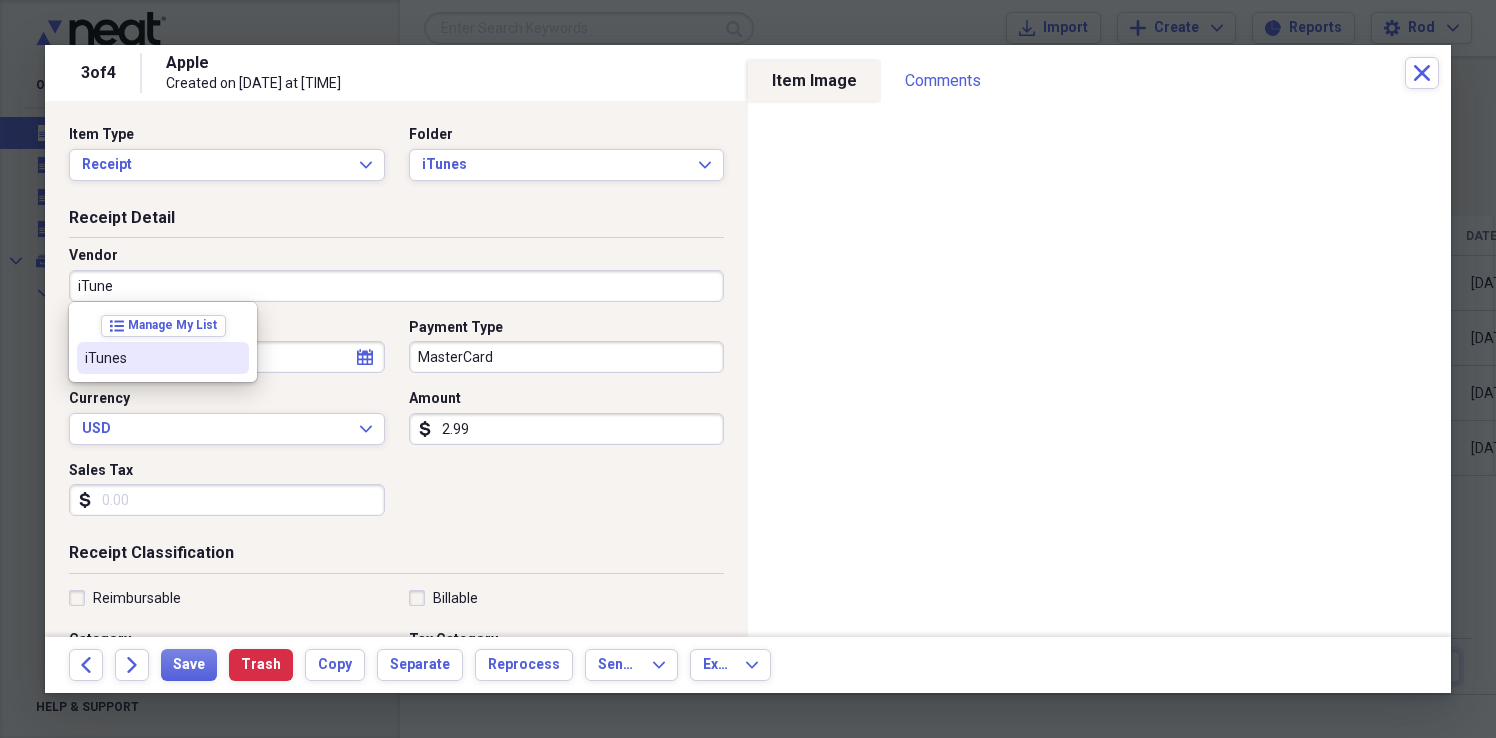 click on "iTunes" at bounding box center (151, 358) 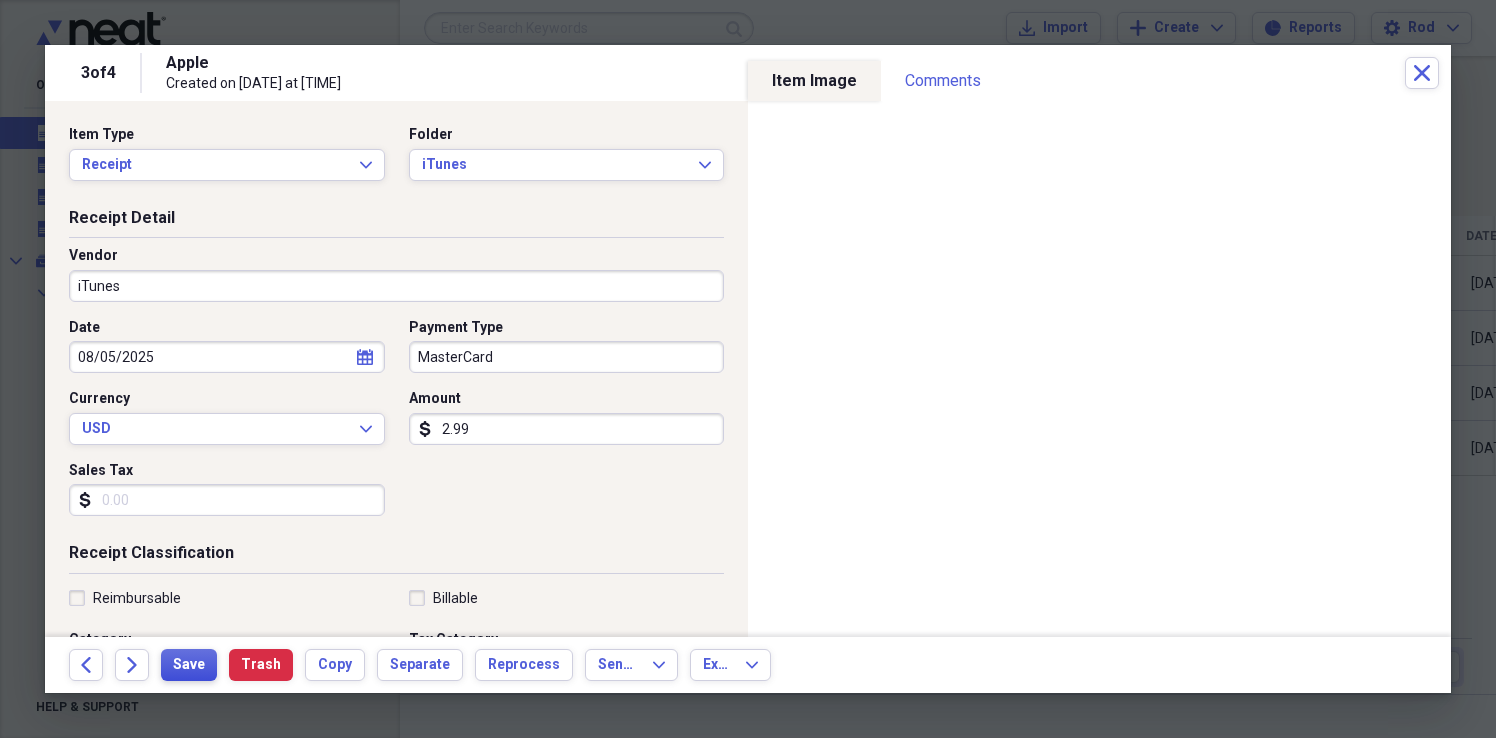 click on "Save" at bounding box center (189, 665) 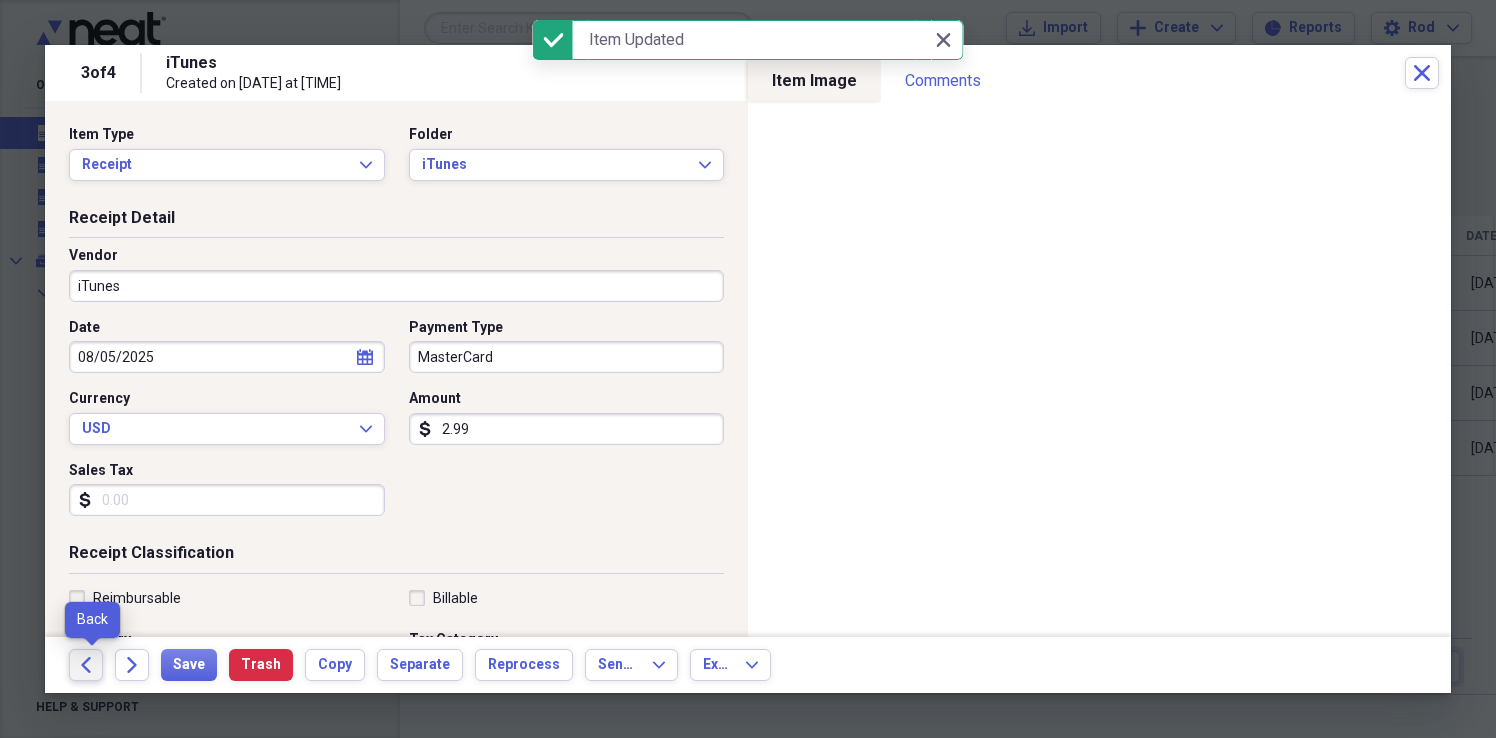 click on "Back" at bounding box center [86, 665] 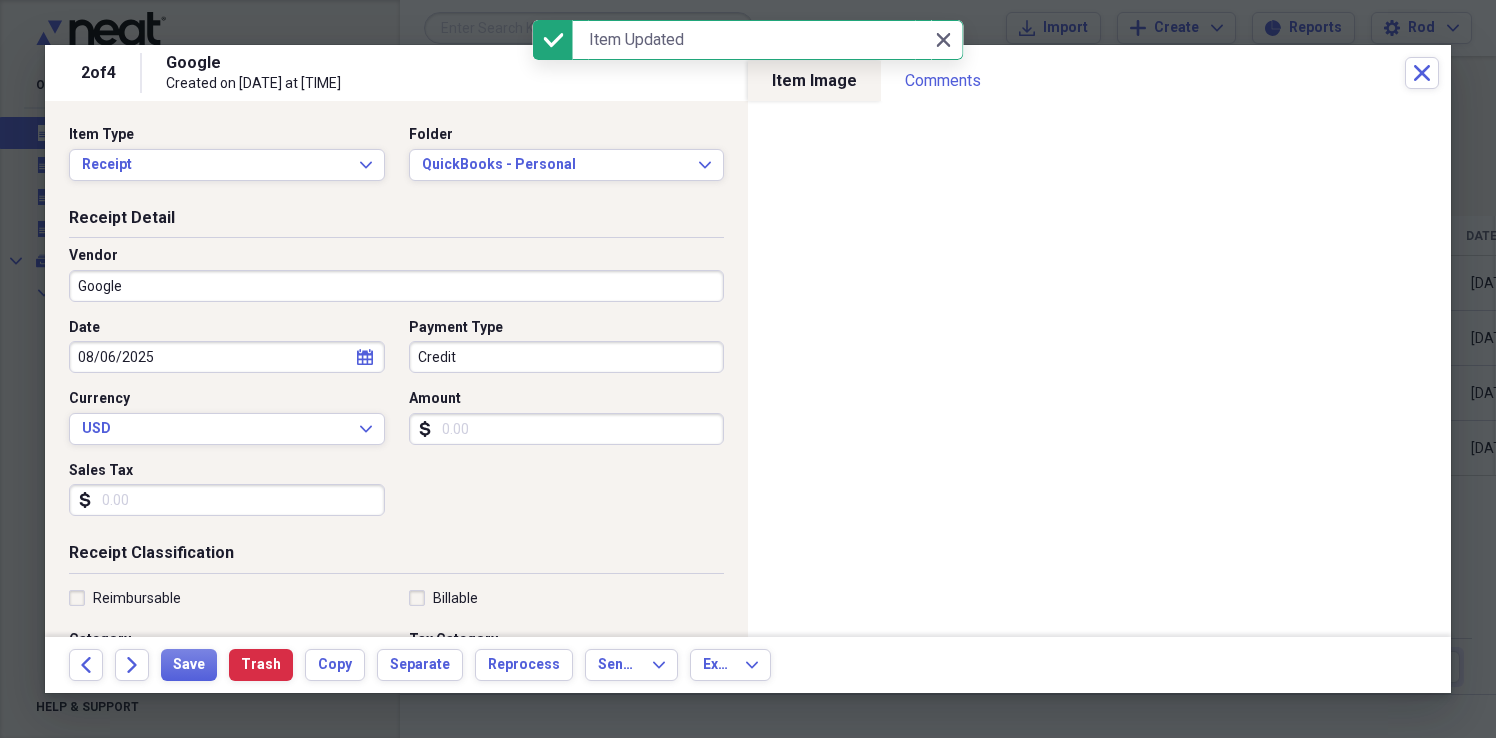 click on "Google" at bounding box center (396, 286) 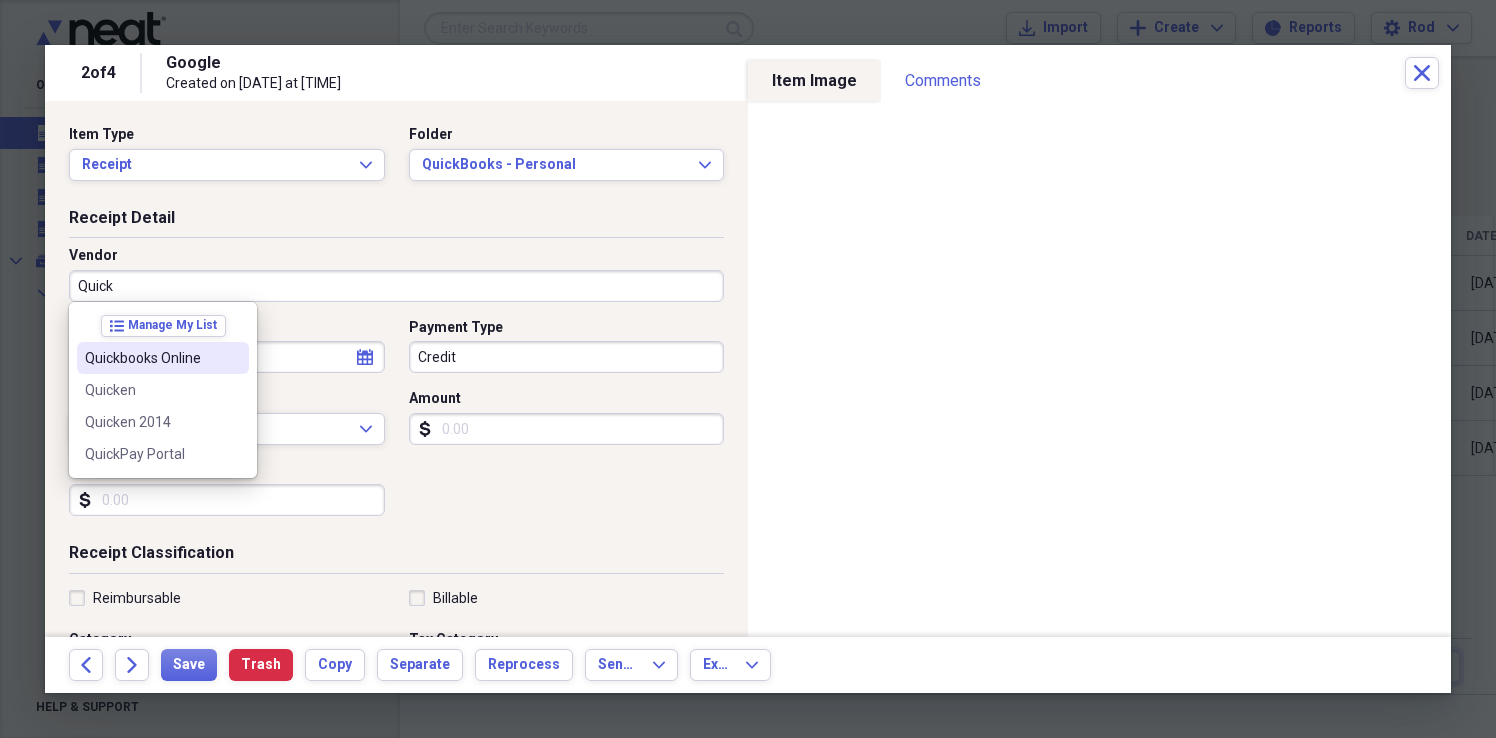 click on "Quickbooks Online" at bounding box center (163, 358) 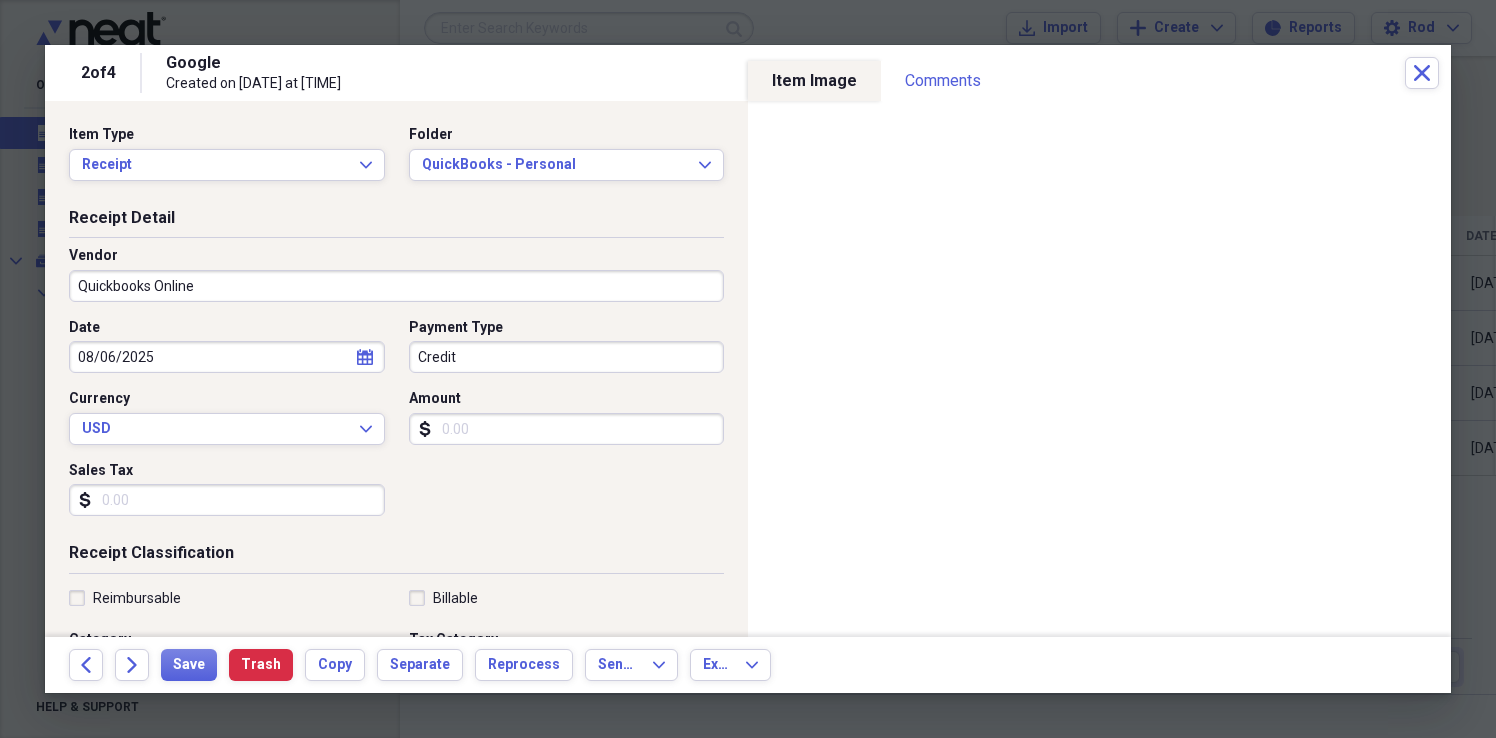click on "Amount" at bounding box center [567, 429] 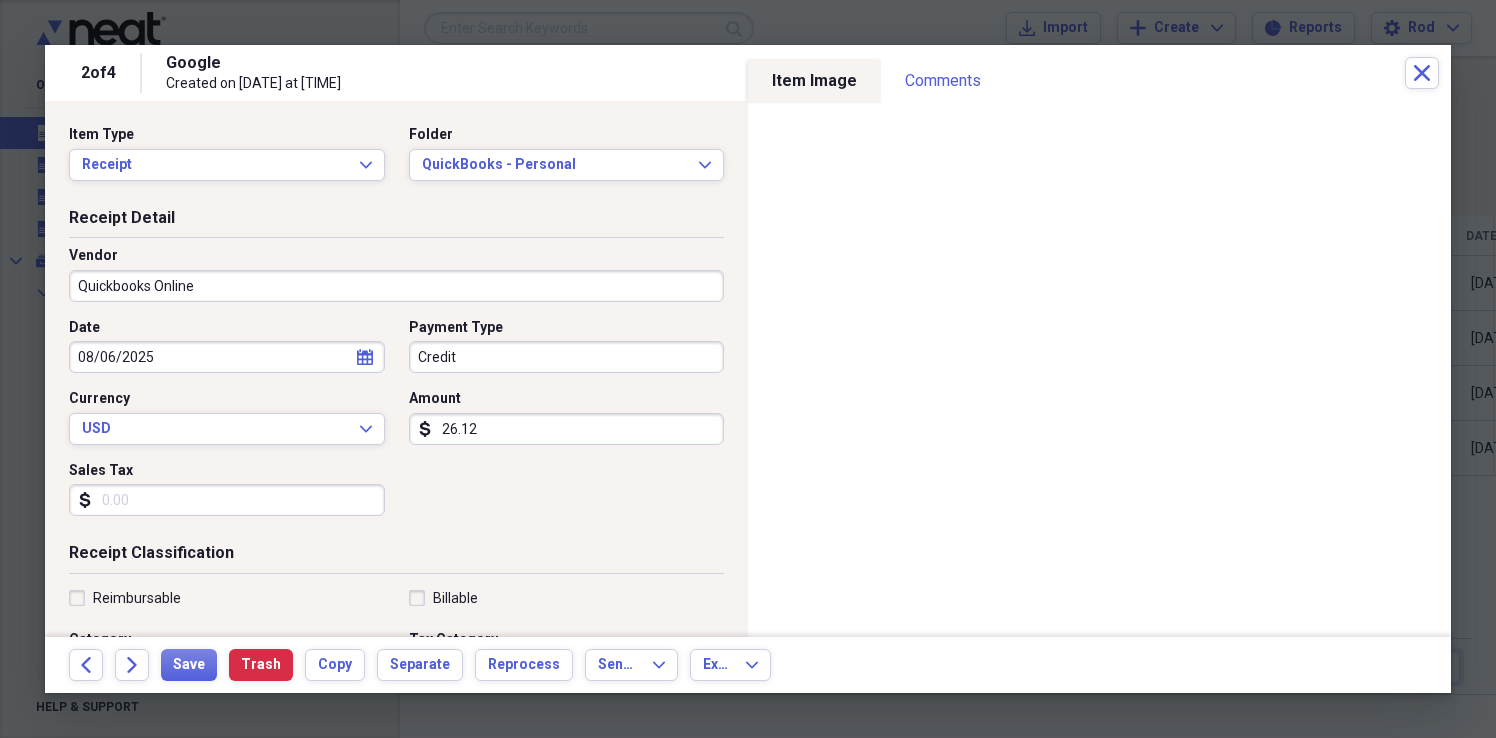 type on "26.12" 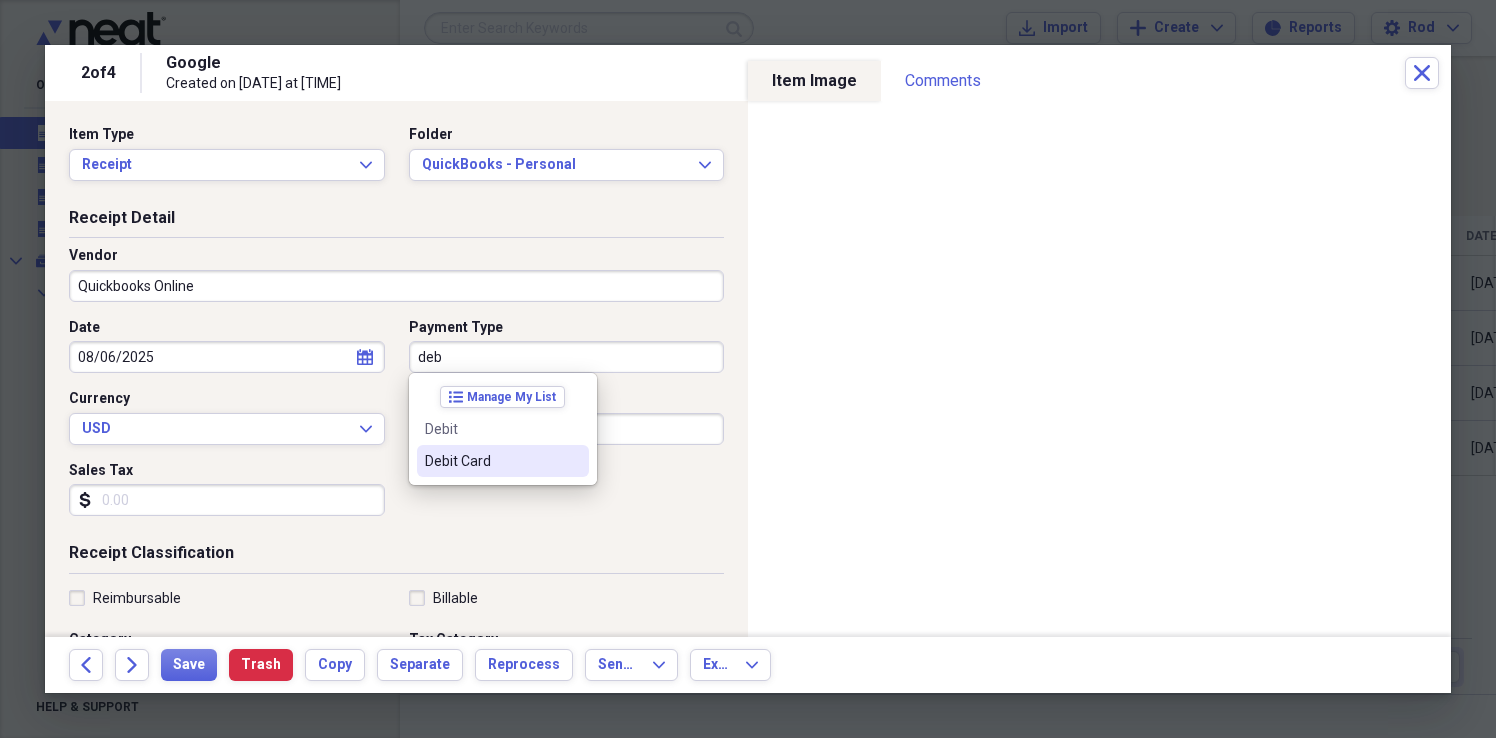 click on "Debit Card" at bounding box center (491, 461) 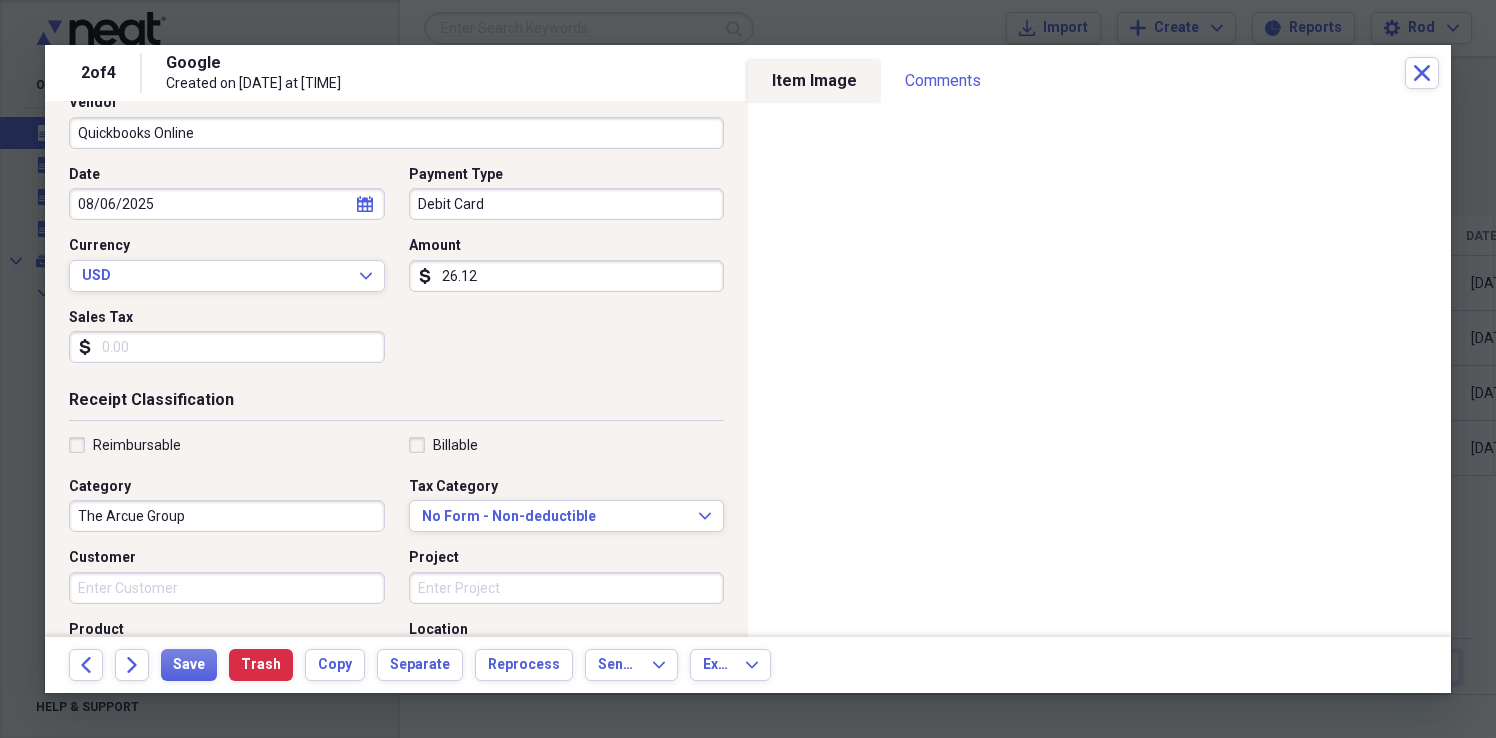 scroll, scrollTop: 164, scrollLeft: 0, axis: vertical 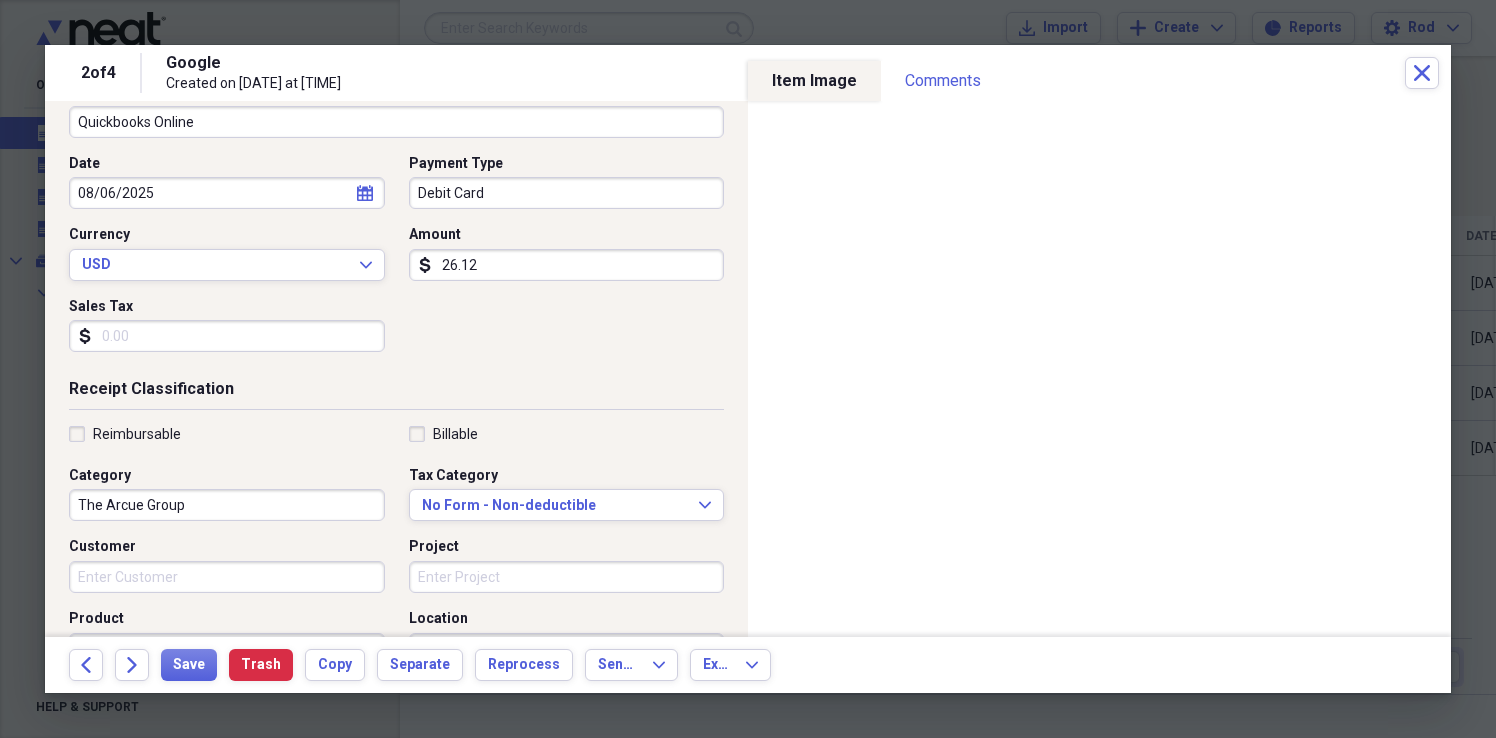 click on "The Arcue Group" at bounding box center [227, 505] 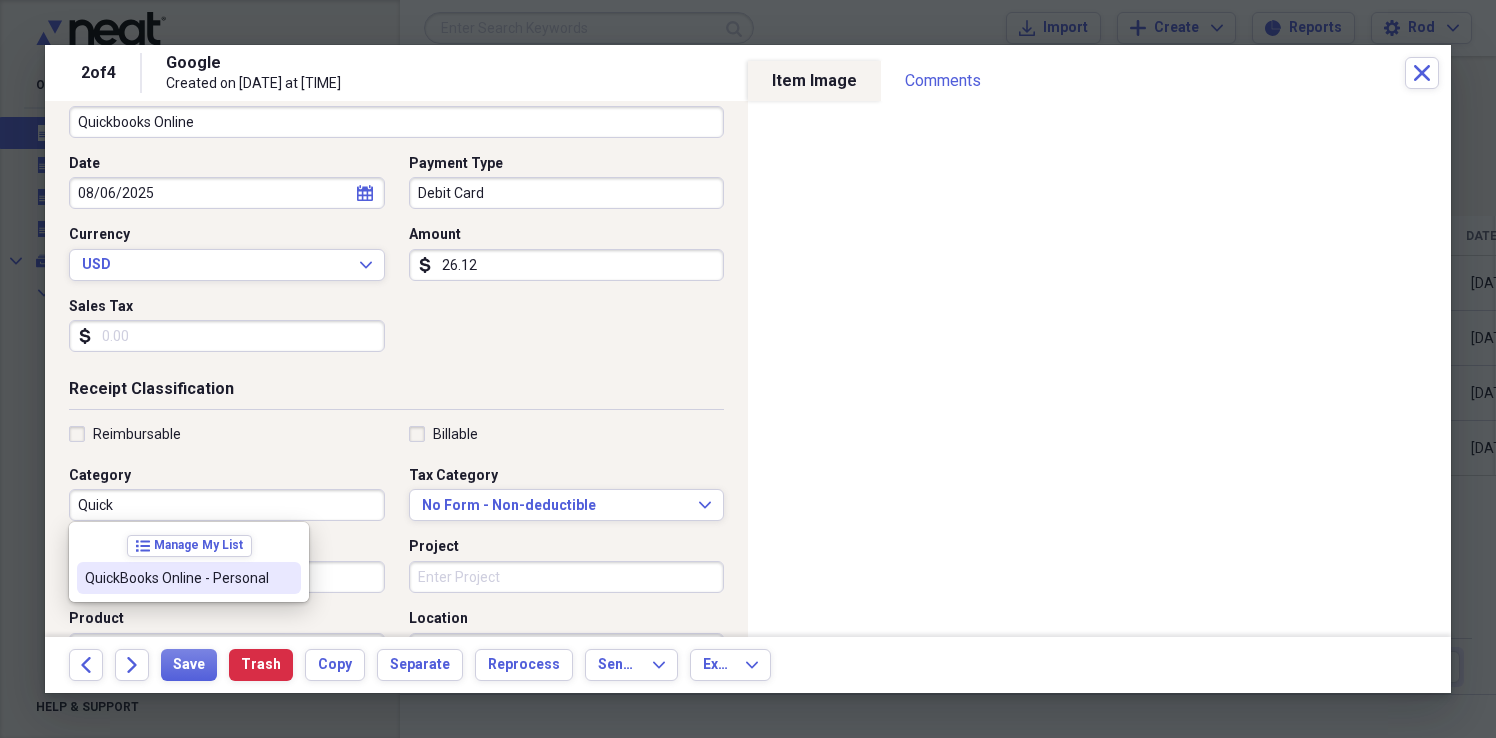 click on "QuickBooks Online - Personal" at bounding box center (177, 578) 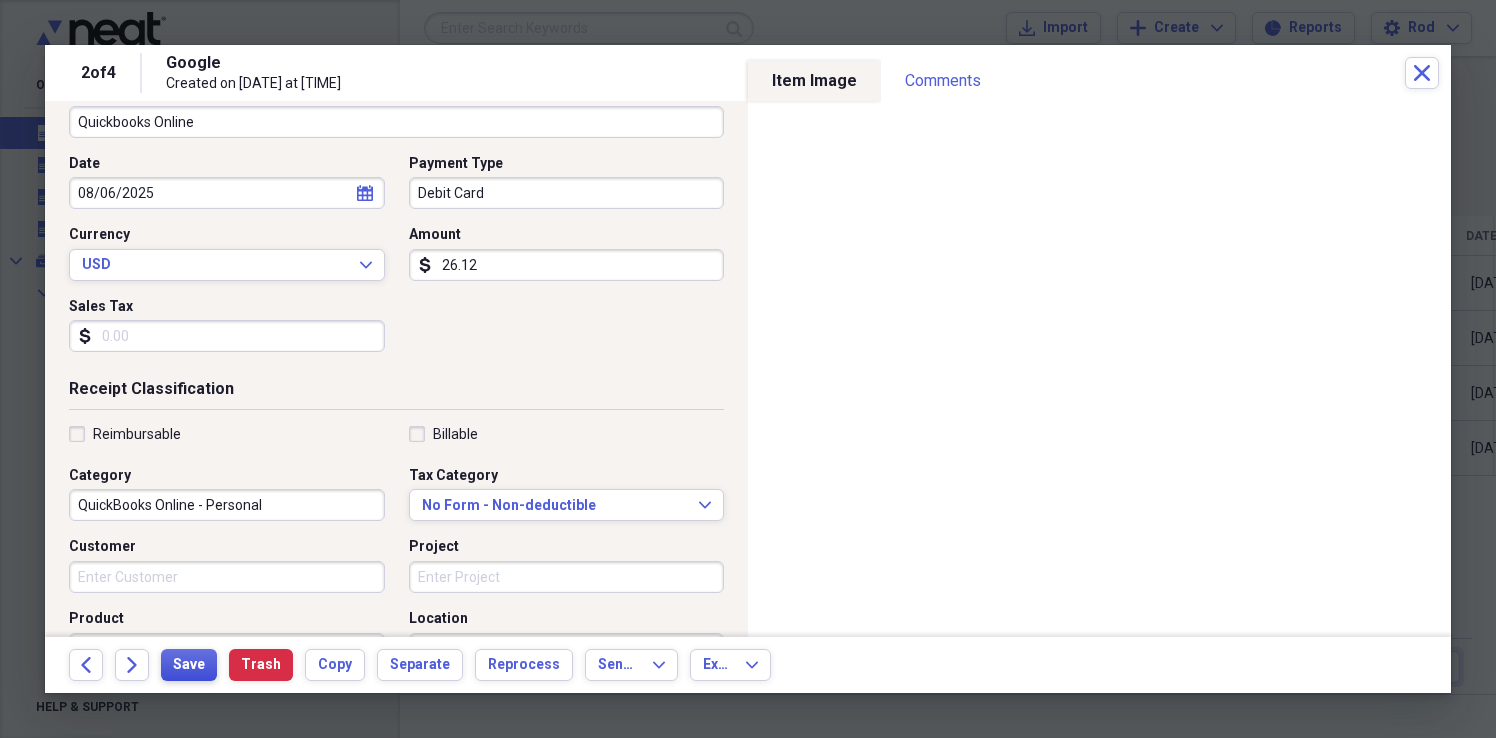 click on "Save" at bounding box center (189, 665) 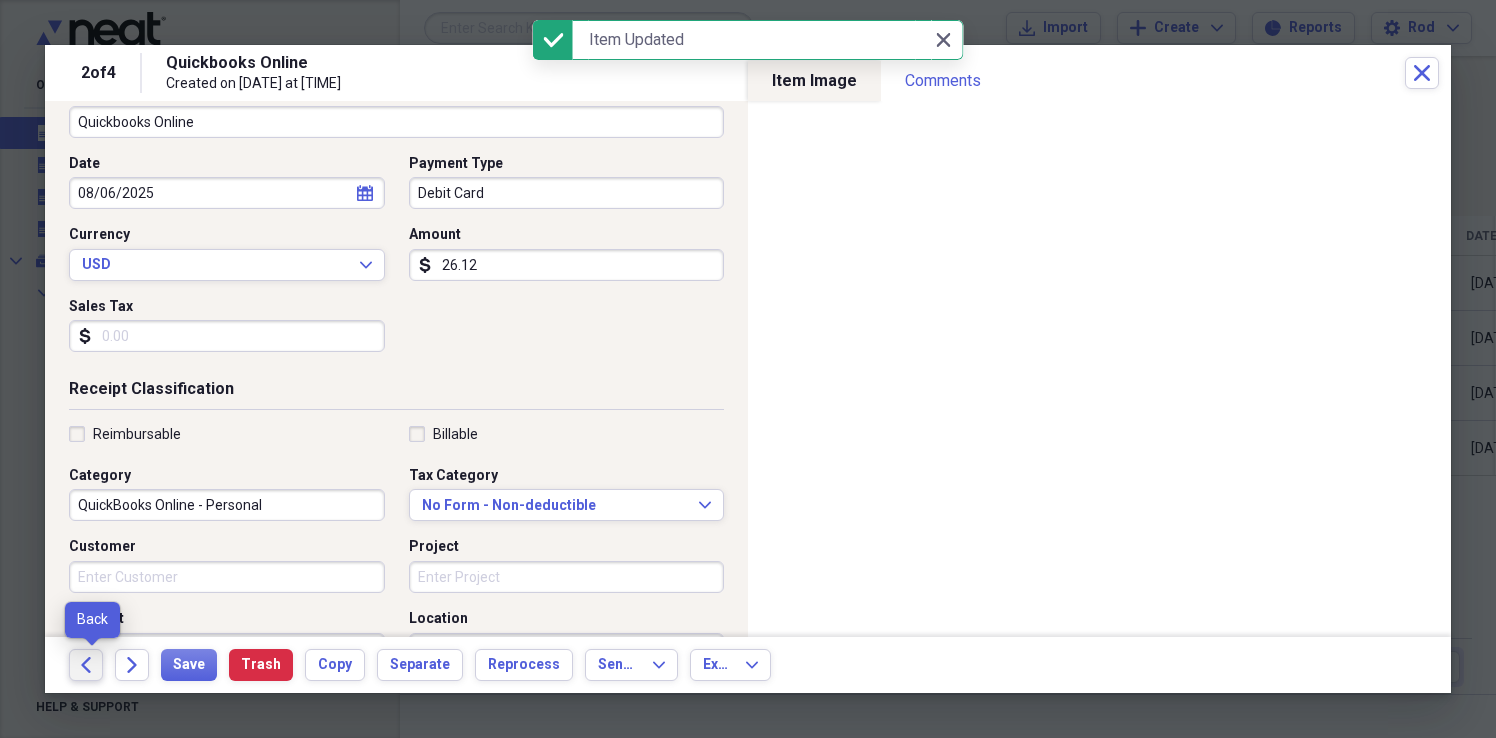 click on "Back" at bounding box center [86, 665] 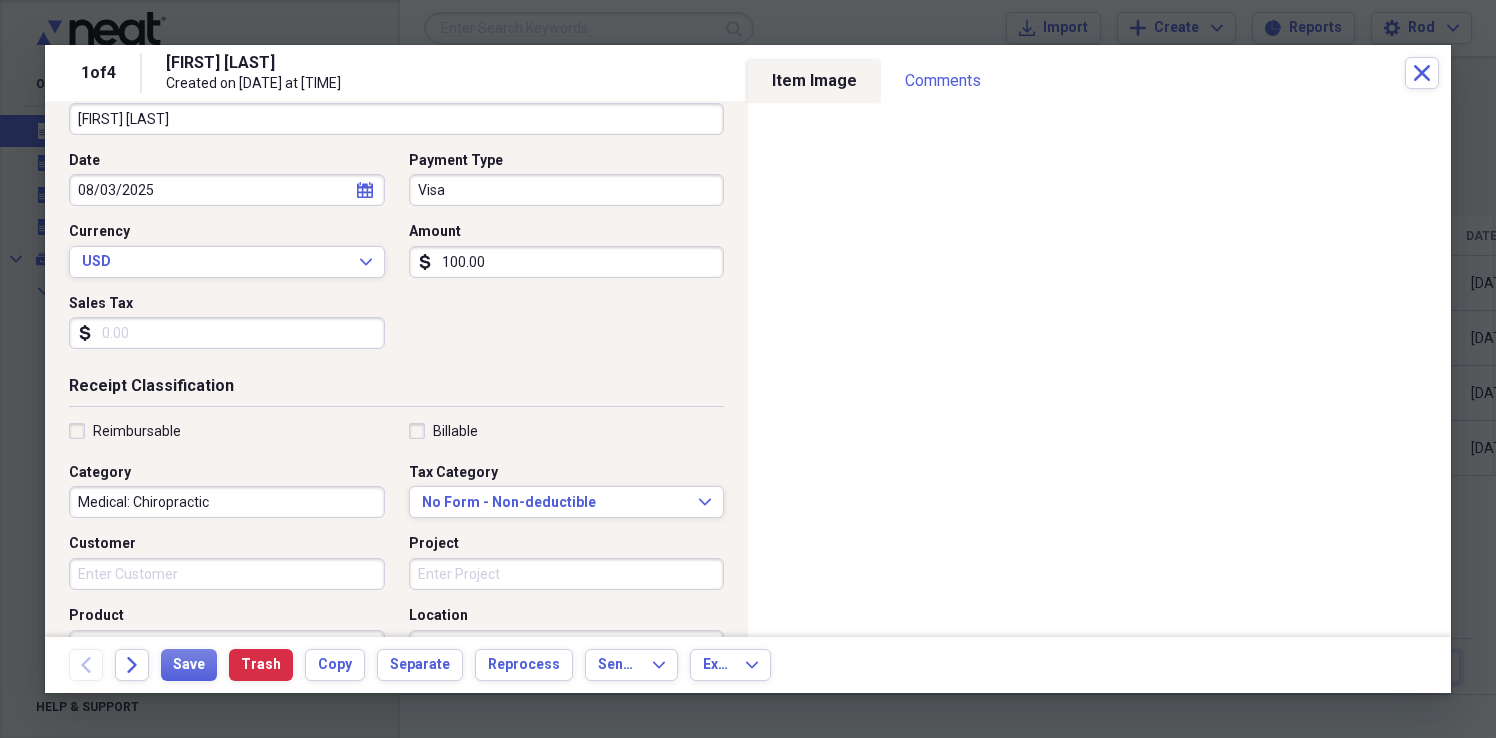 scroll, scrollTop: 179, scrollLeft: 0, axis: vertical 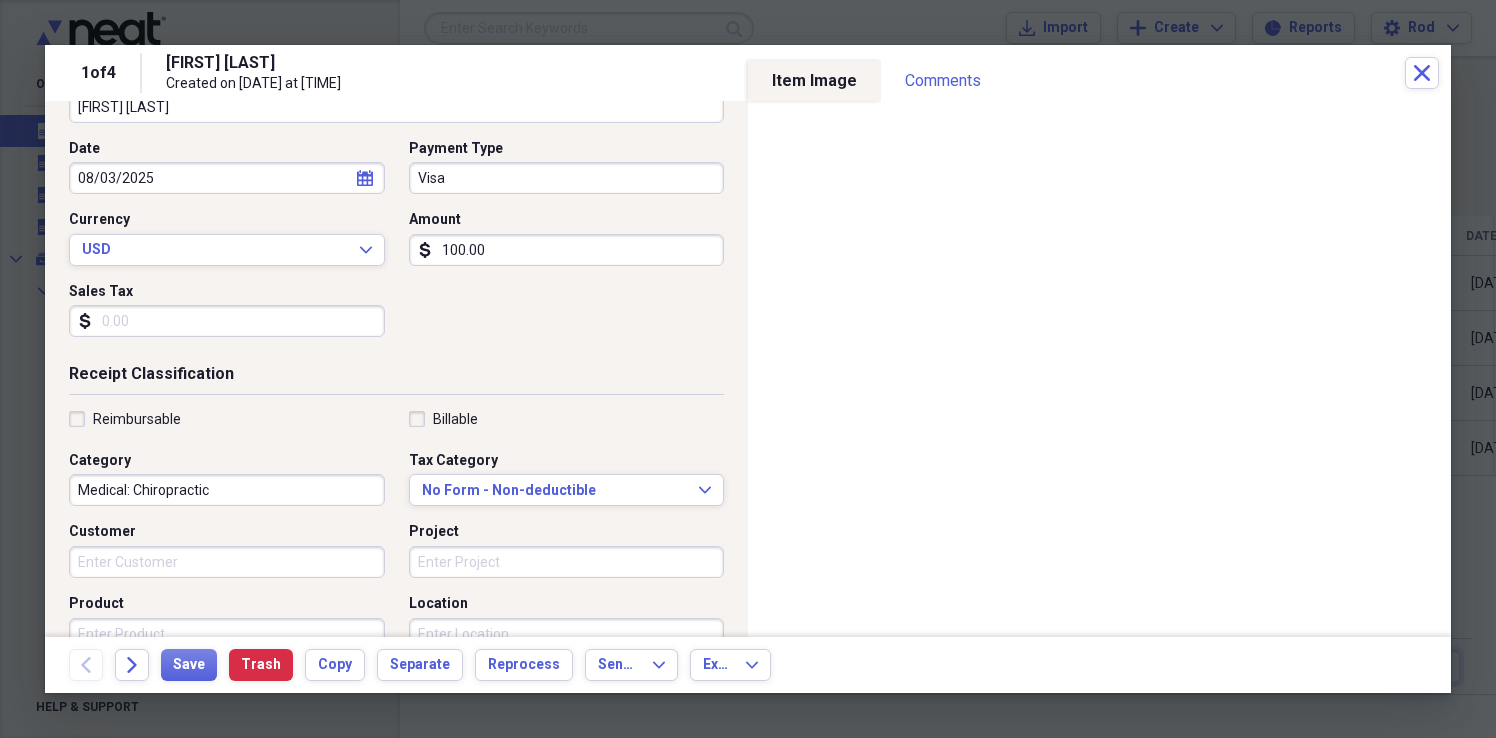 click on "Medical: Chiropractic" at bounding box center [227, 490] 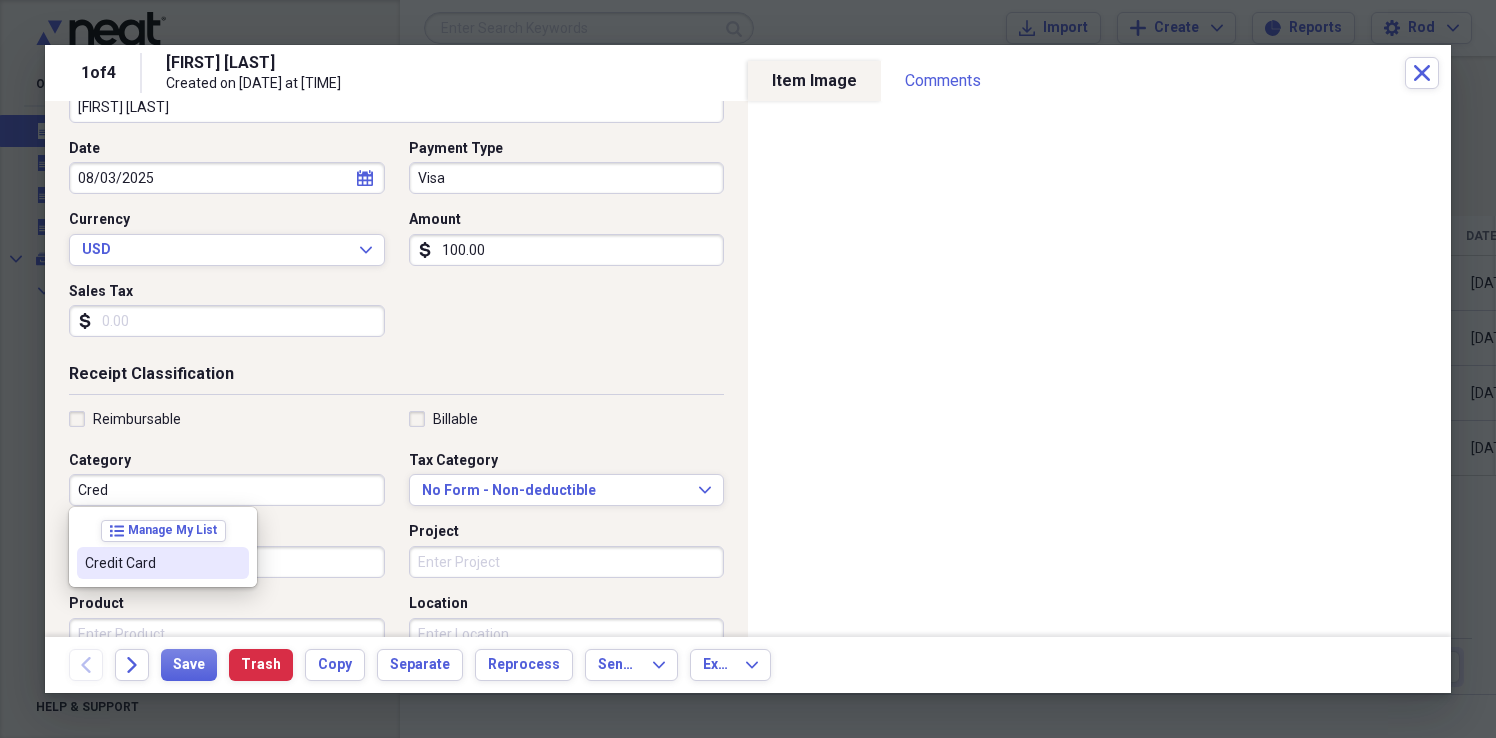 click on "Credit Card" at bounding box center [151, 563] 